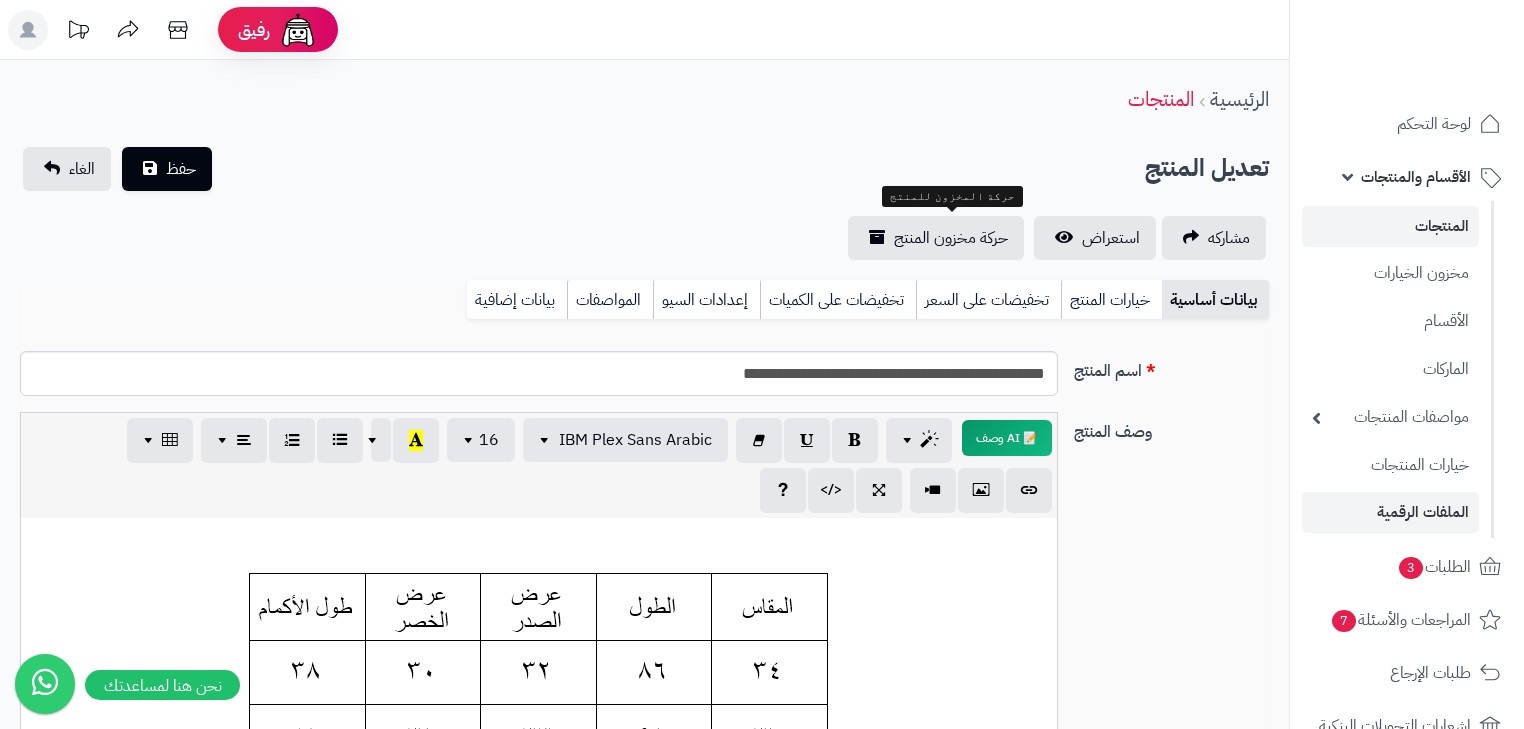 scroll, scrollTop: 0, scrollLeft: 0, axis: both 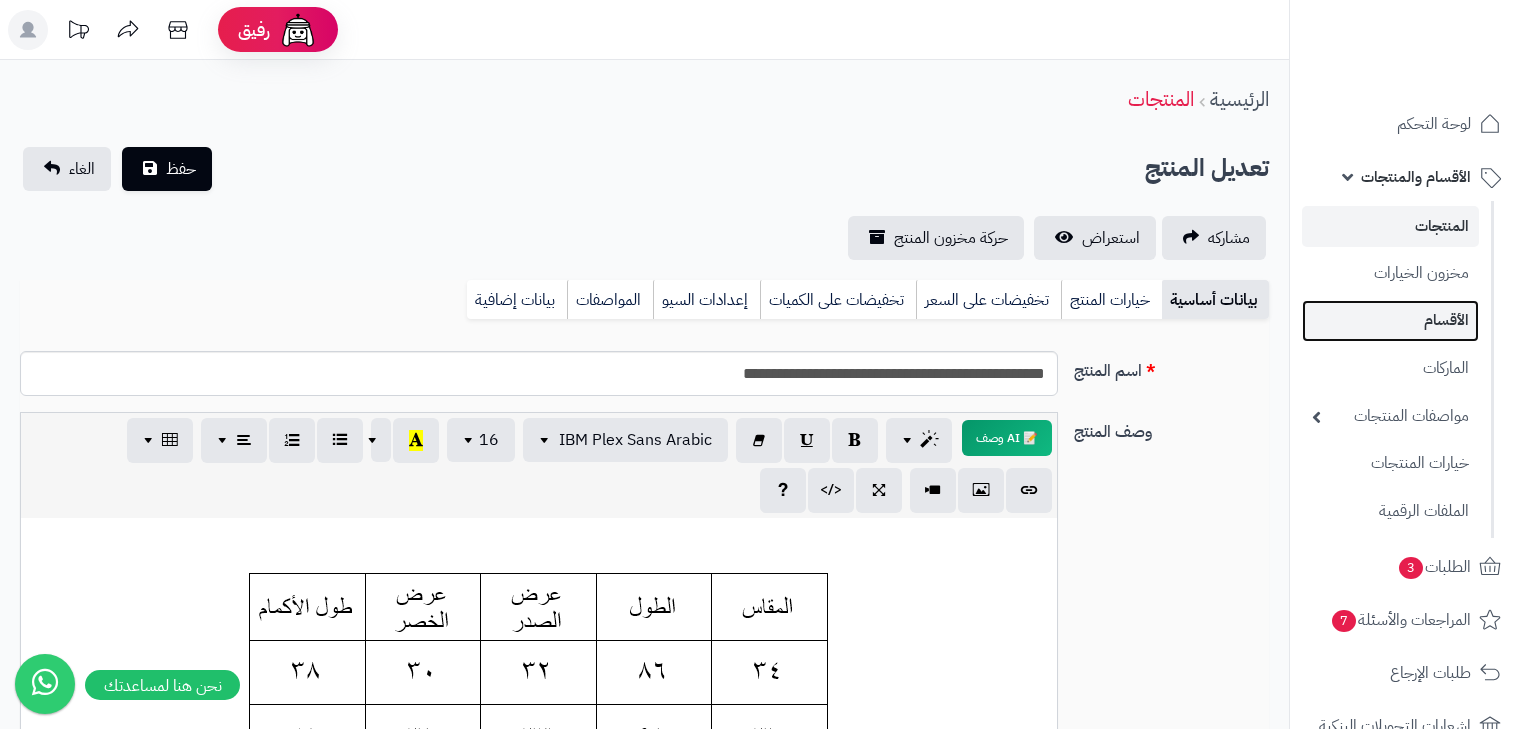 click on "الأقسام" at bounding box center [1390, 320] 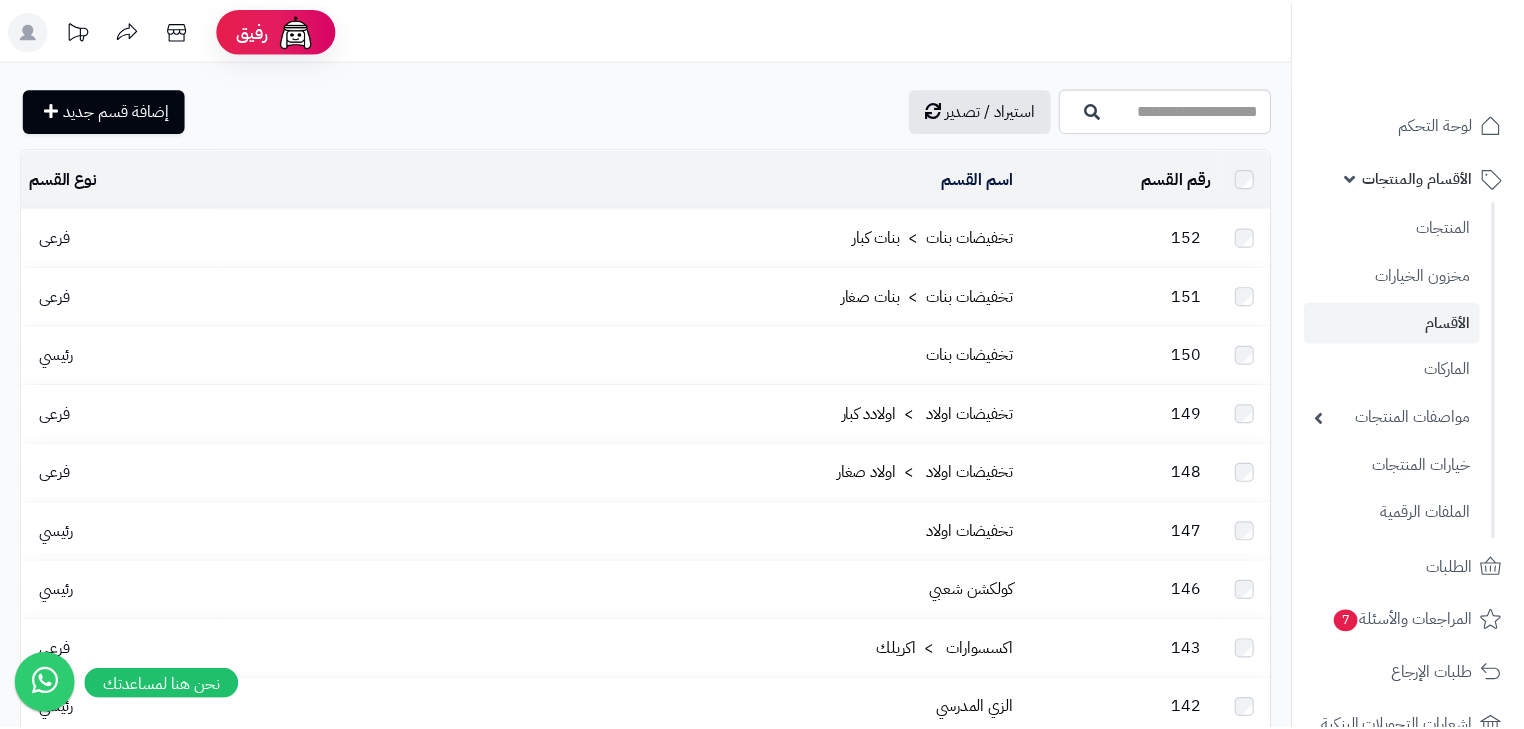 scroll, scrollTop: 0, scrollLeft: 0, axis: both 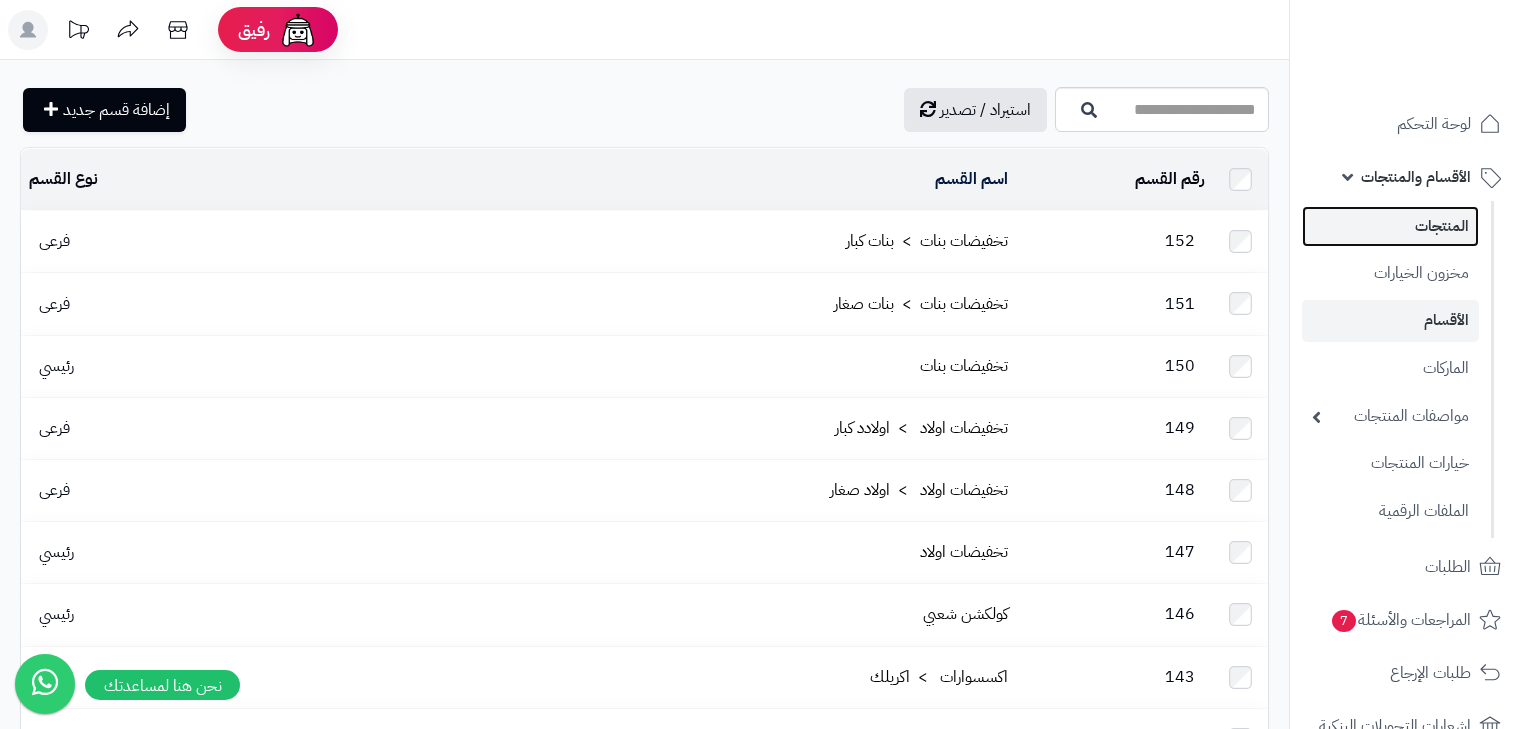 click on "المنتجات" at bounding box center [1390, 226] 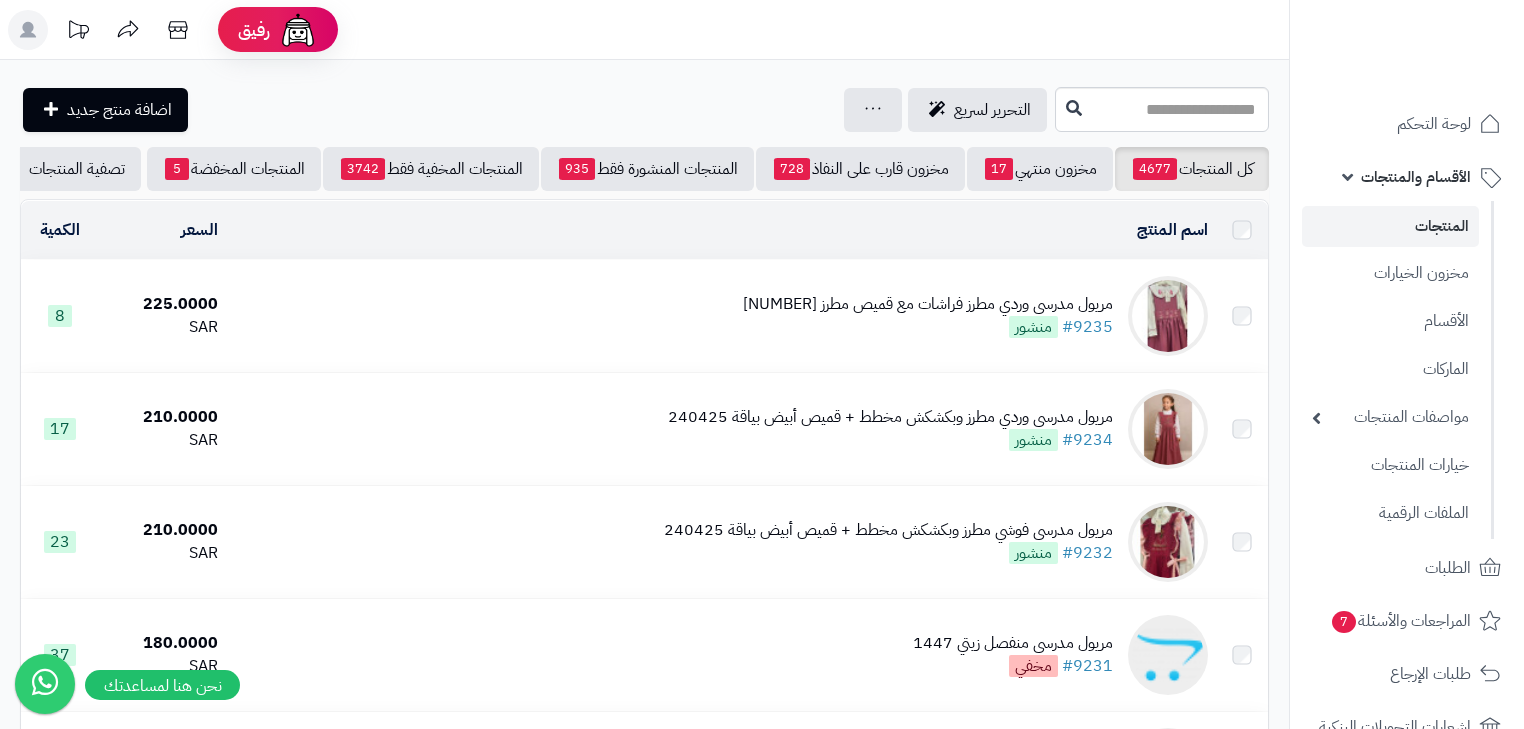 scroll, scrollTop: 0, scrollLeft: 0, axis: both 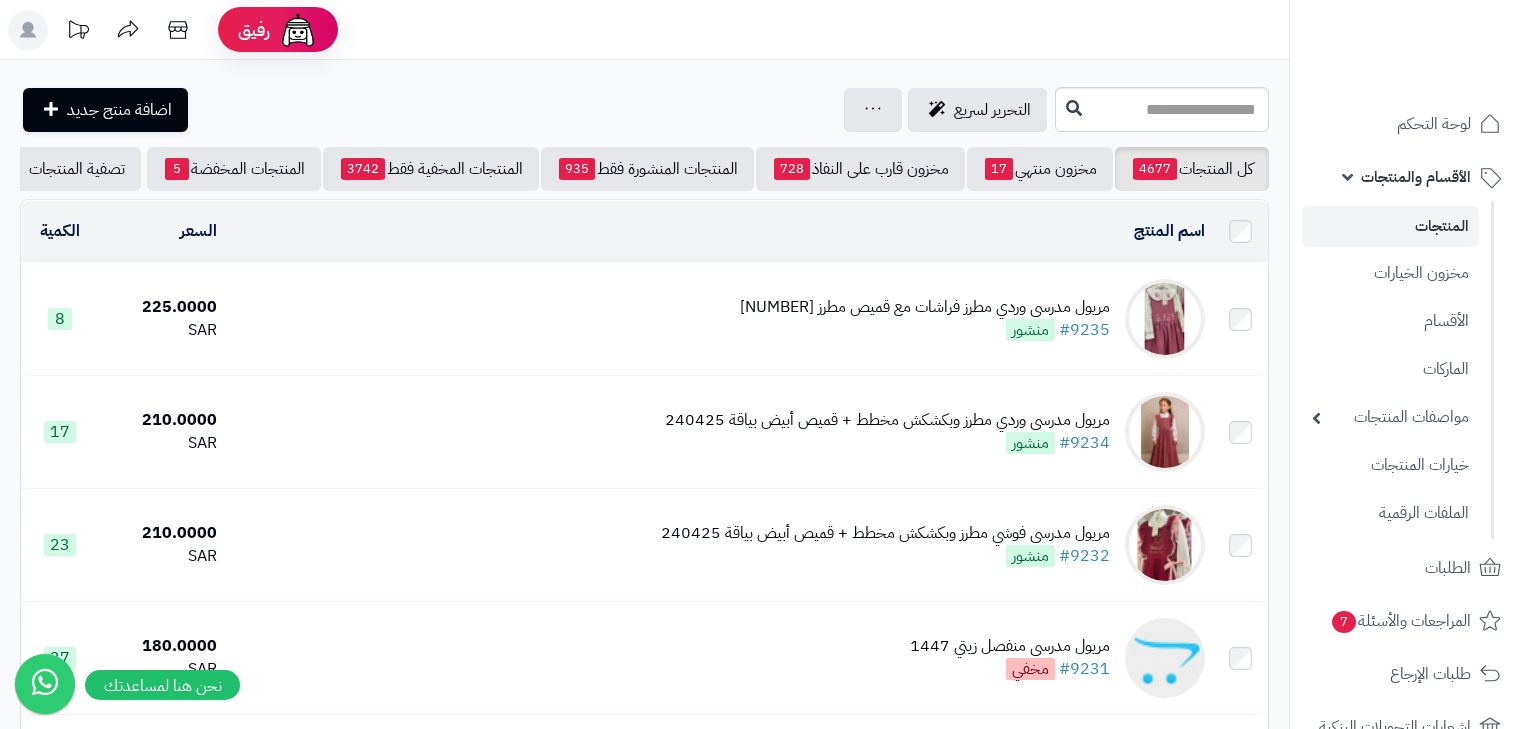 click on "مريول مدرسي  وردي مطرز فراشات مع قميص مطرز  144722" at bounding box center [925, 307] 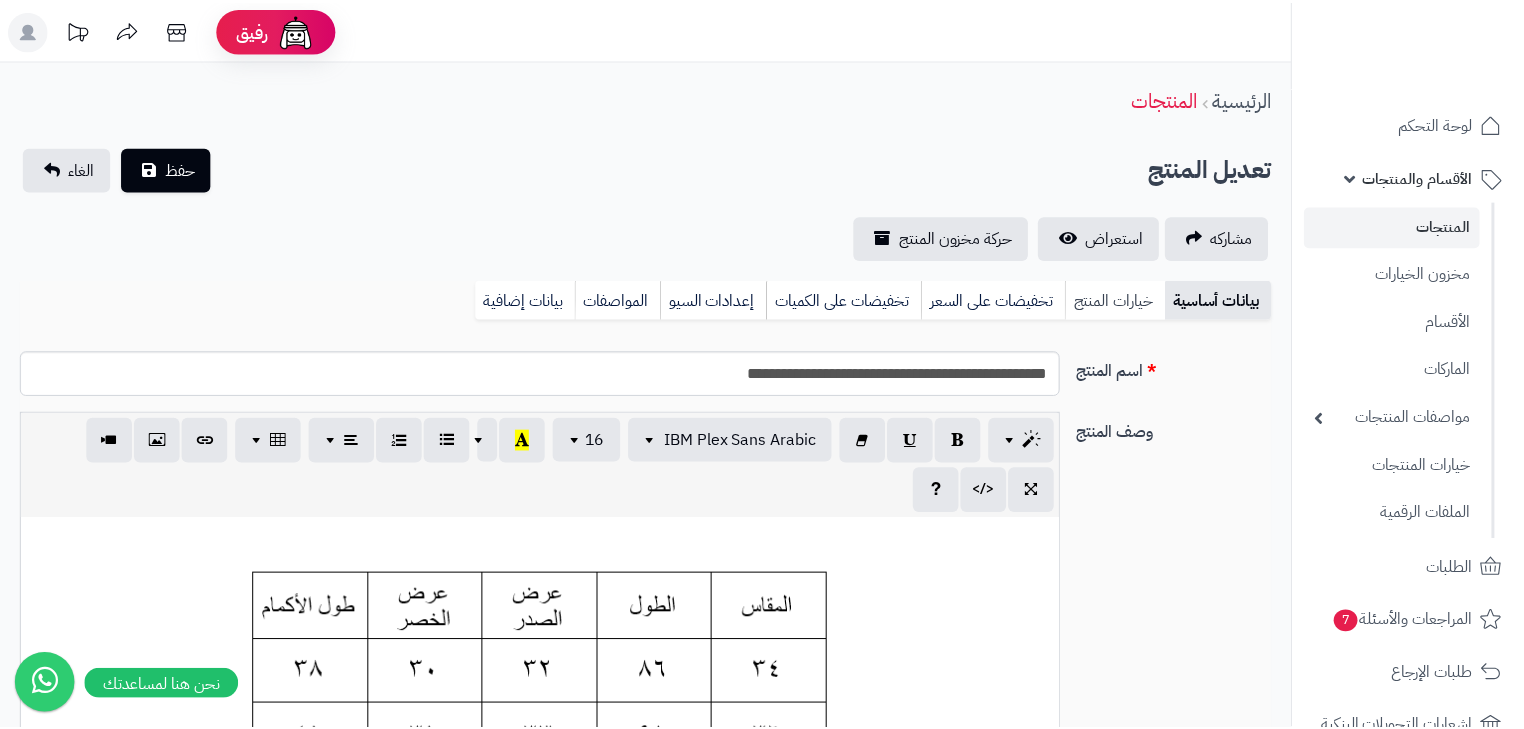 scroll, scrollTop: 0, scrollLeft: 0, axis: both 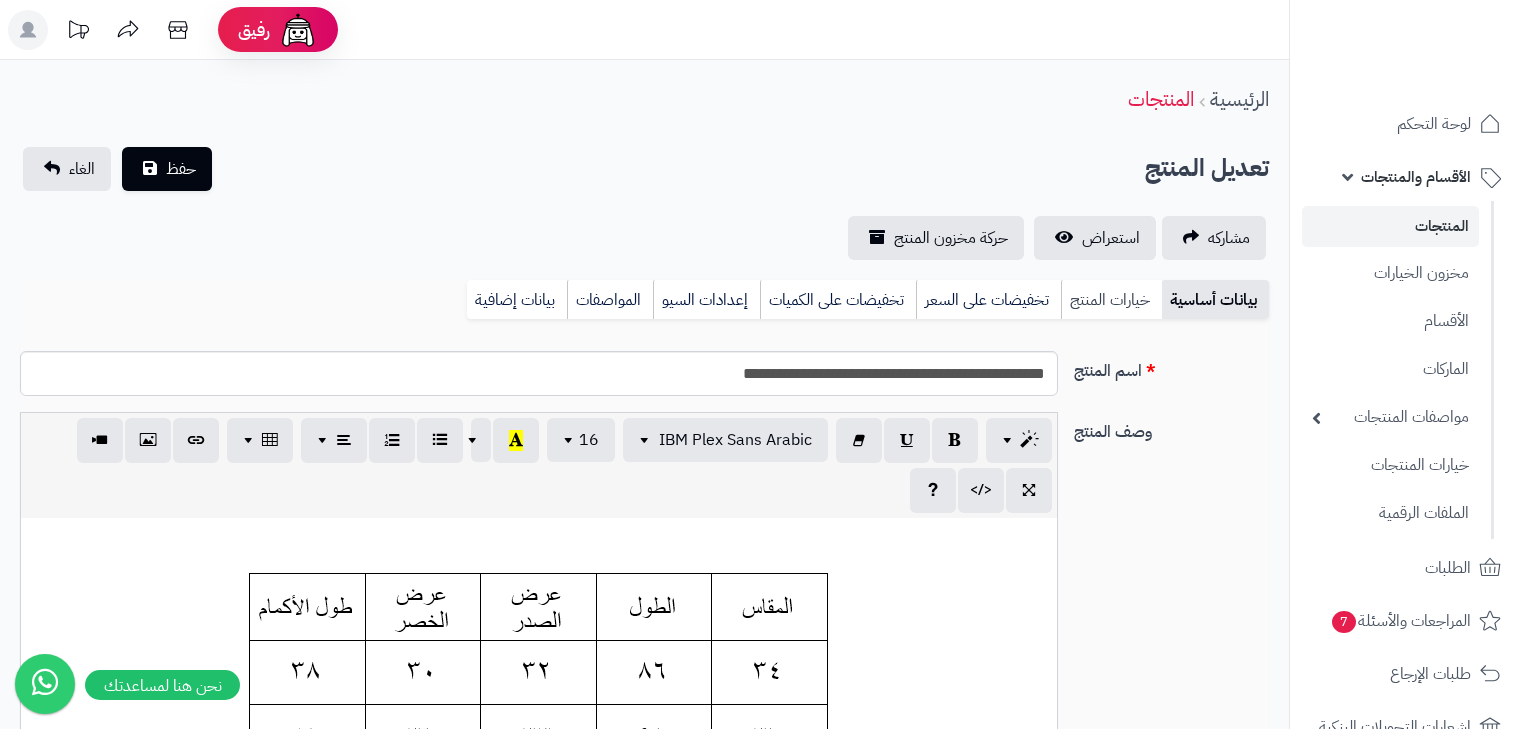 click on "خيارات المنتج" at bounding box center [1111, 300] 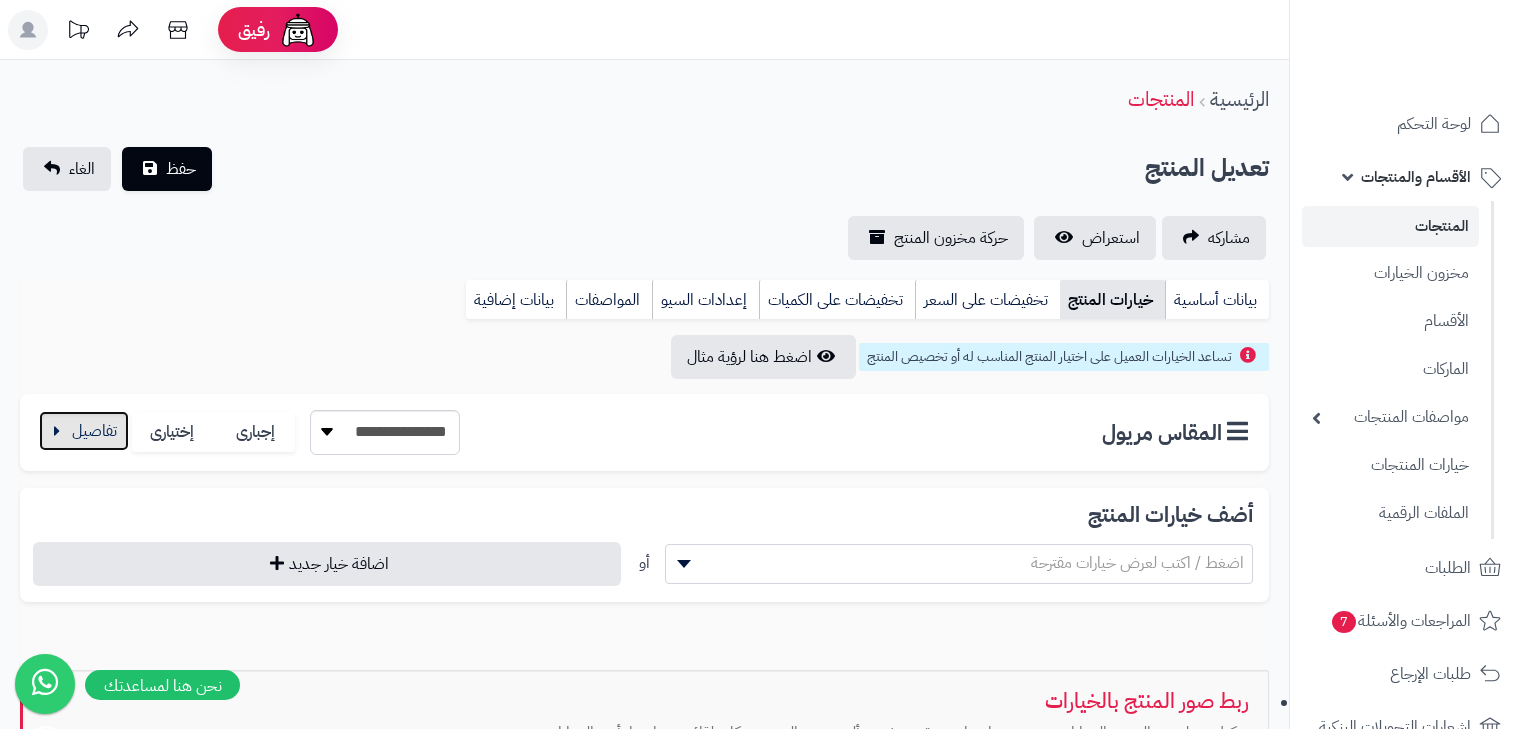 click at bounding box center (84, 431) 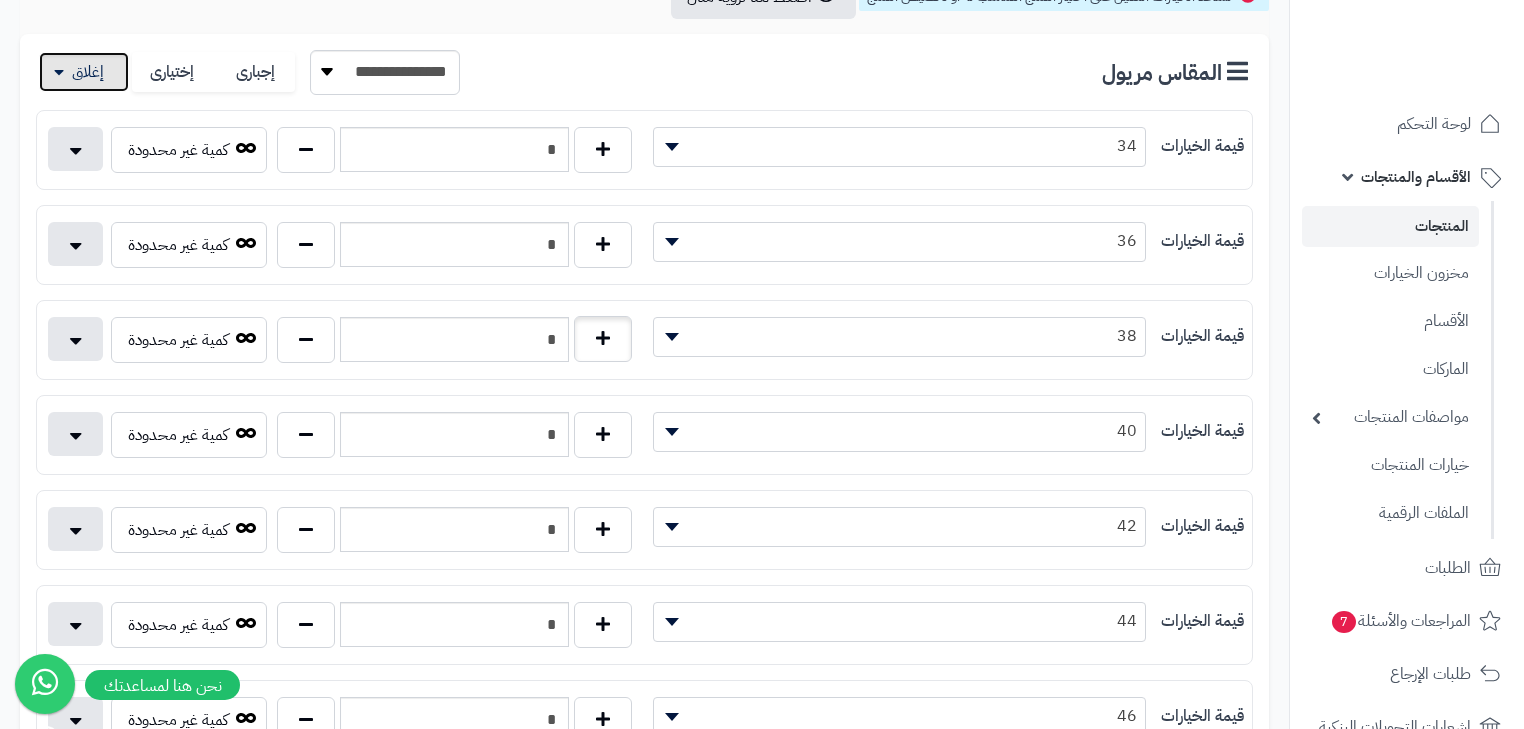 scroll, scrollTop: 400, scrollLeft: 0, axis: vertical 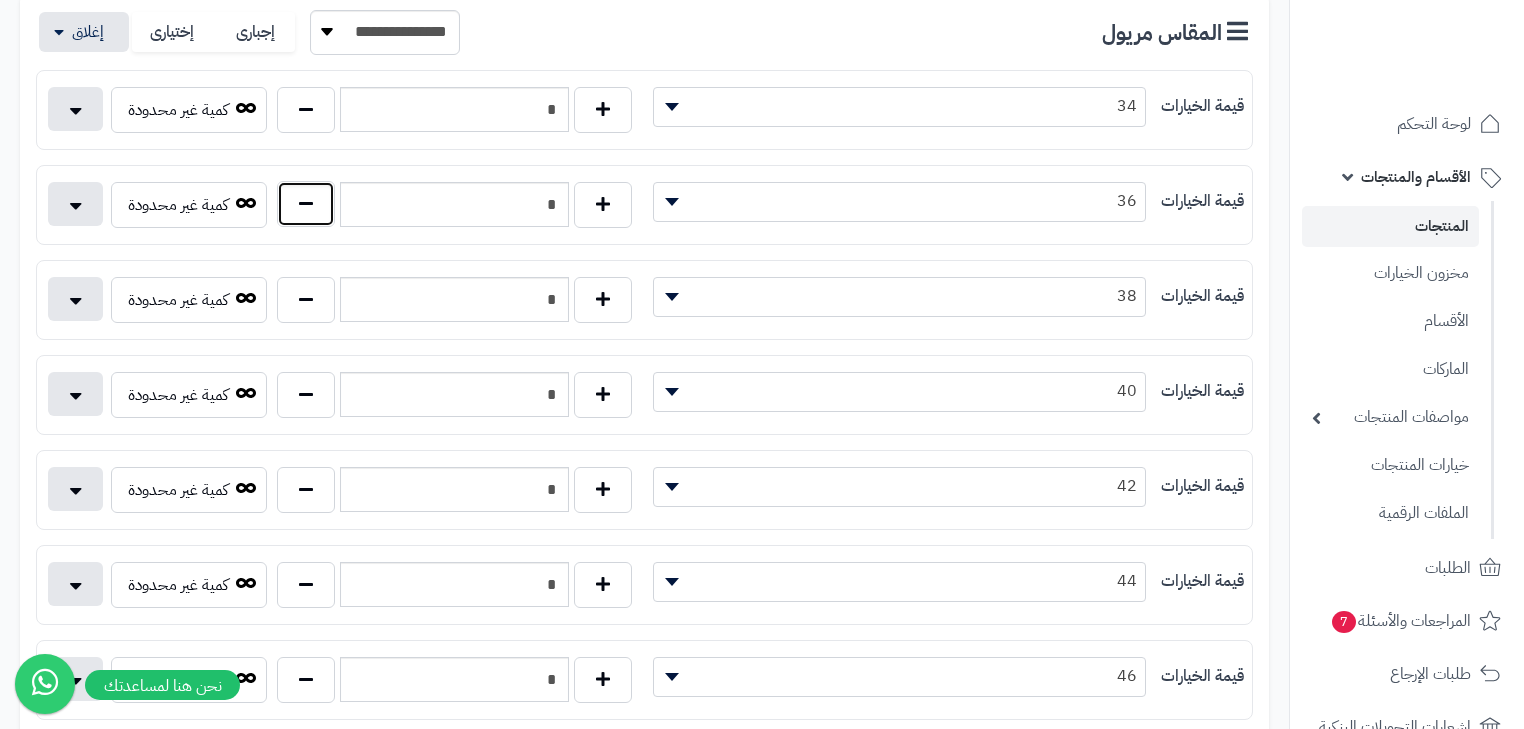 click at bounding box center (306, 204) 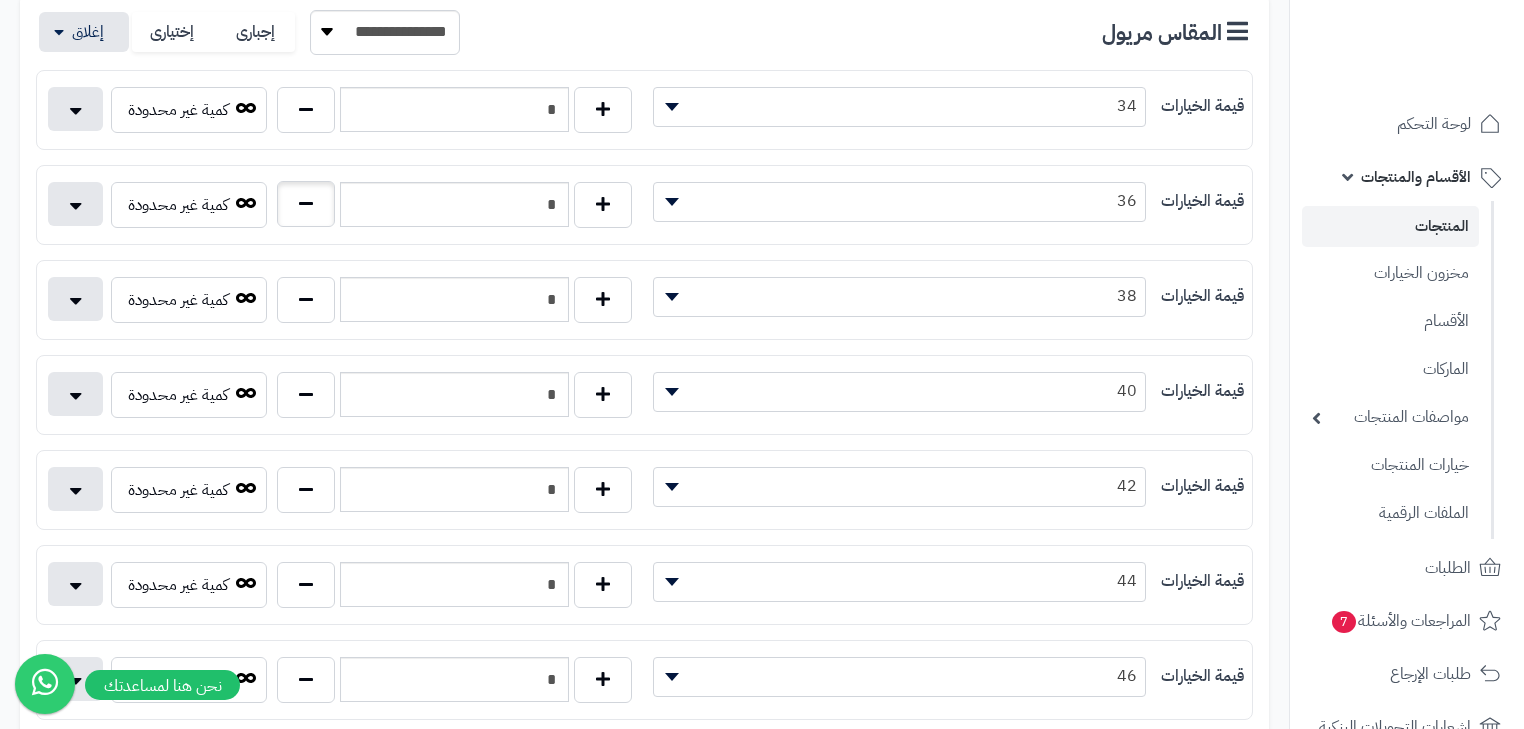 type on "*" 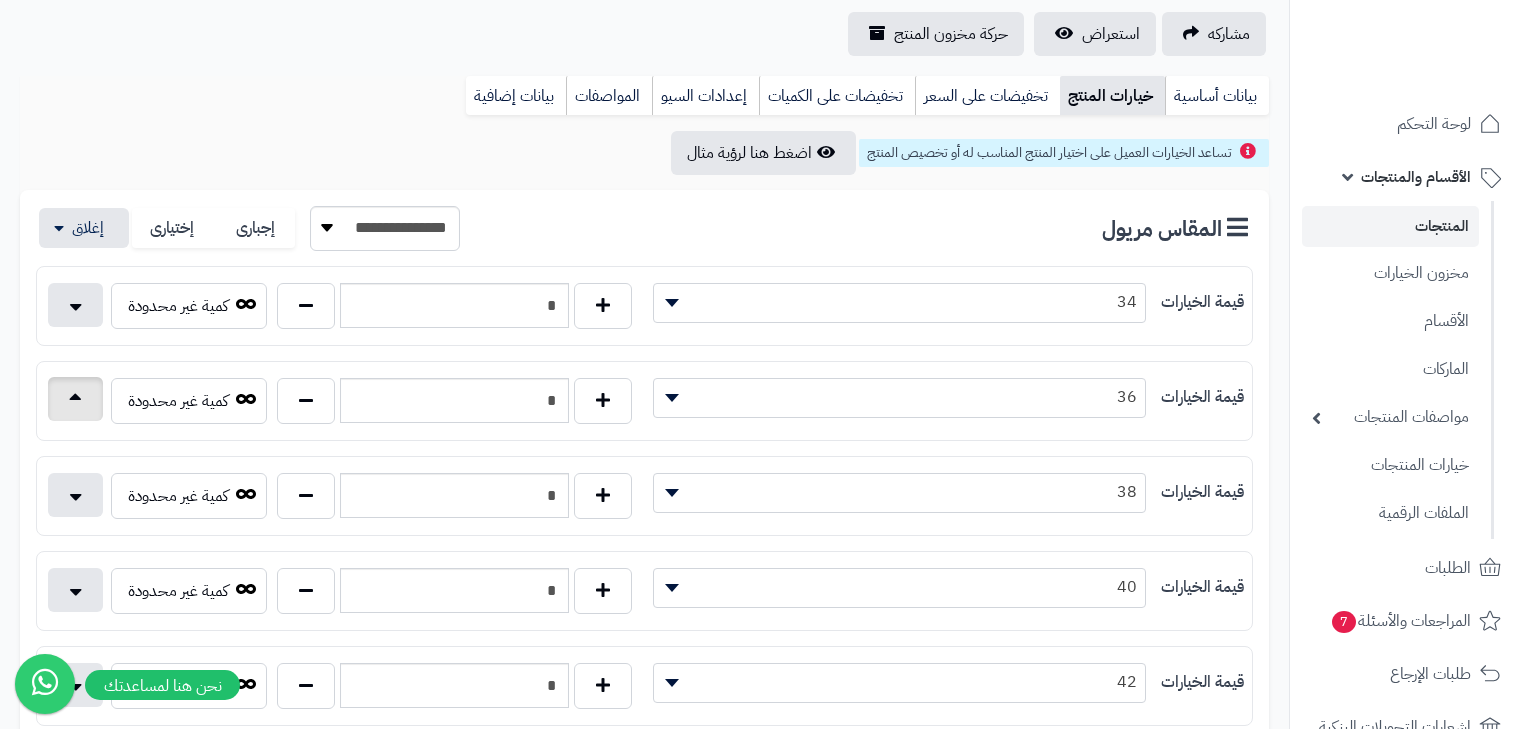 scroll, scrollTop: 160, scrollLeft: 0, axis: vertical 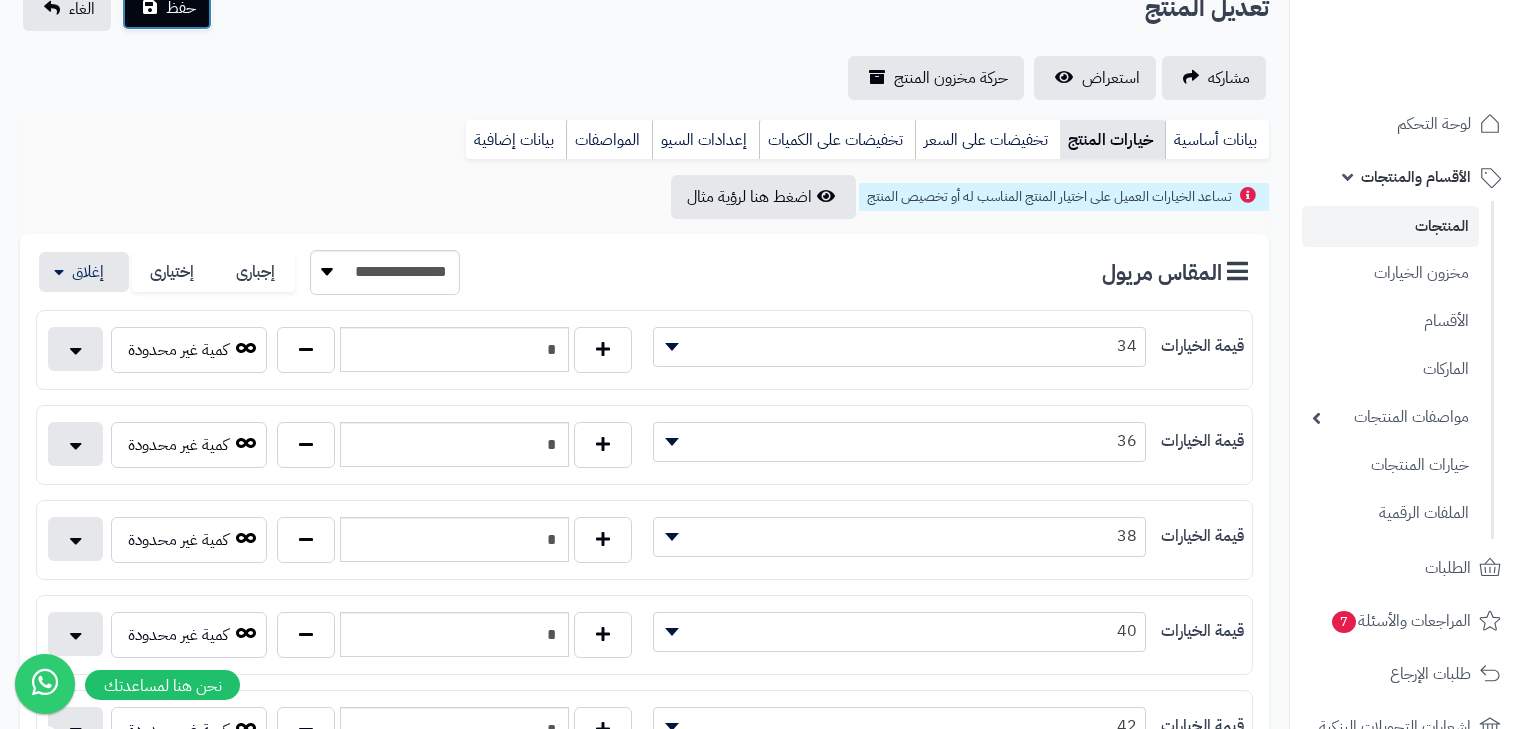click on "حفظ" at bounding box center [167, 8] 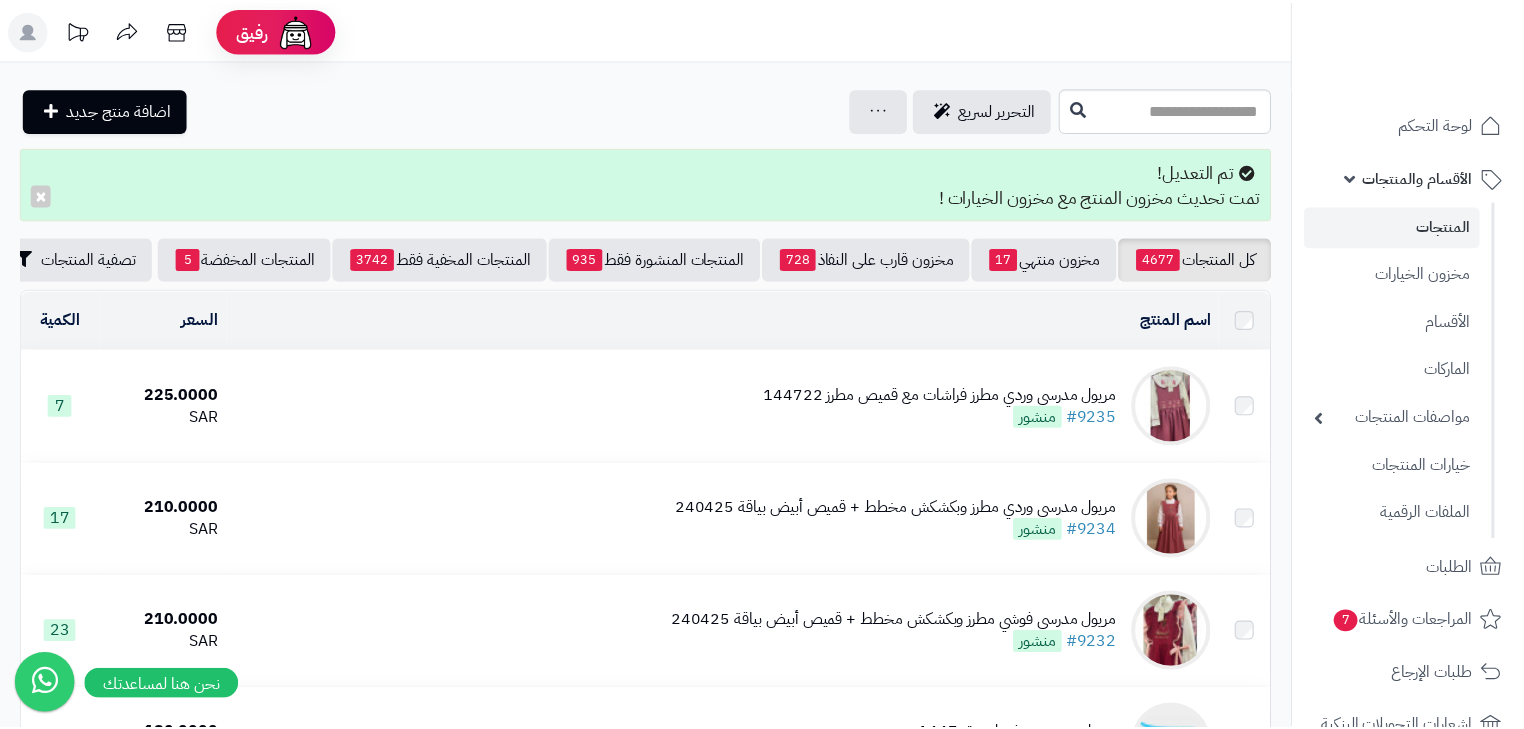 scroll, scrollTop: 0, scrollLeft: 0, axis: both 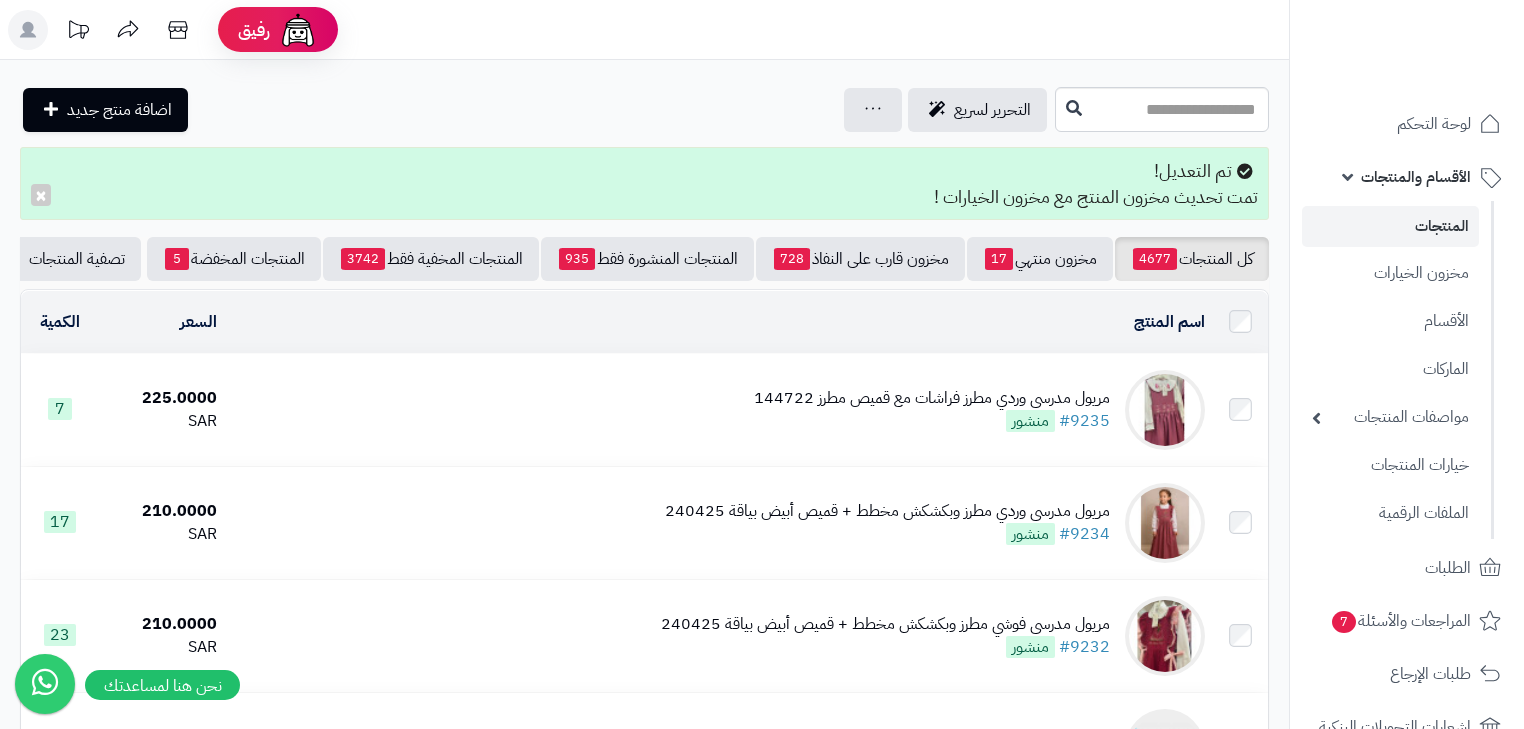 click on "المنتجات" at bounding box center [1390, 226] 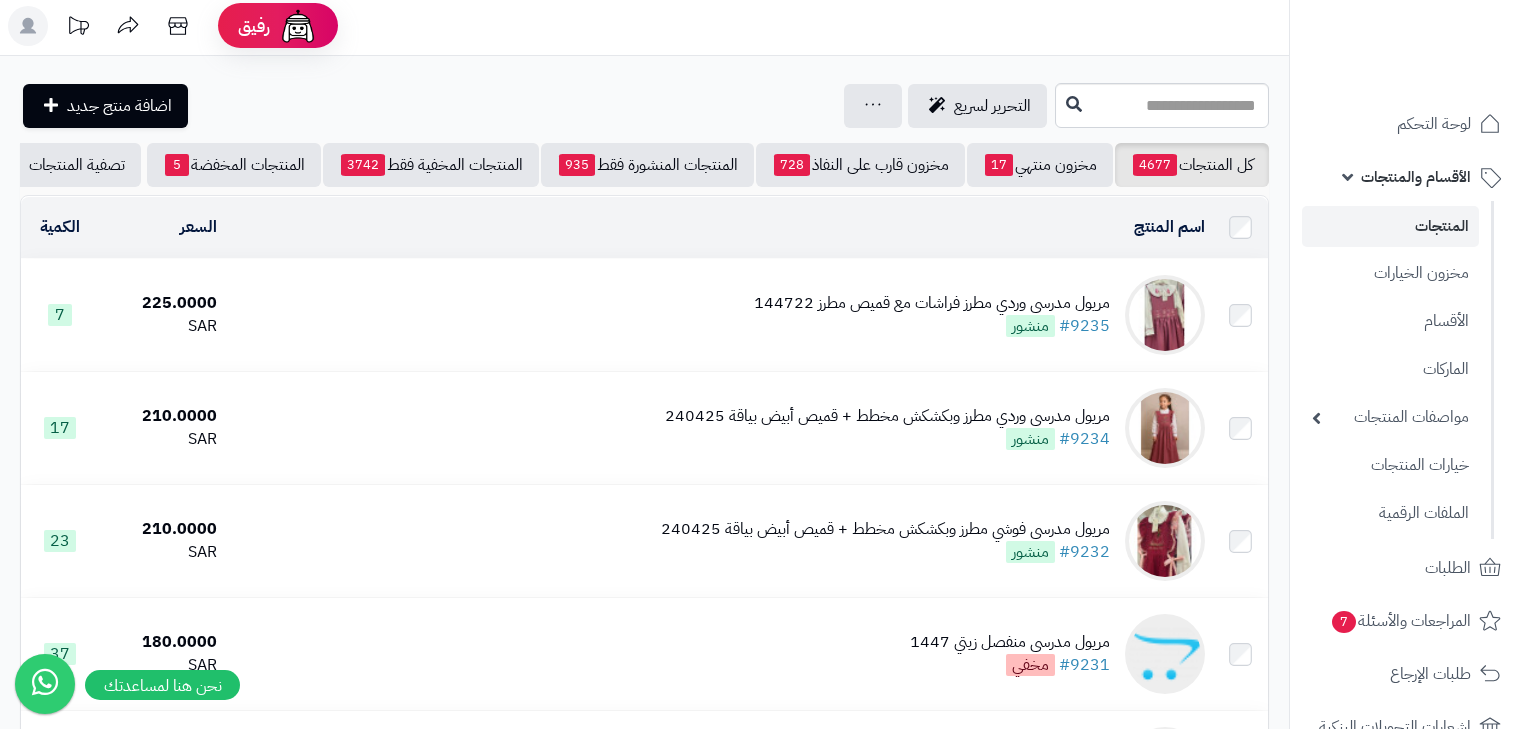 scroll, scrollTop: 0, scrollLeft: 0, axis: both 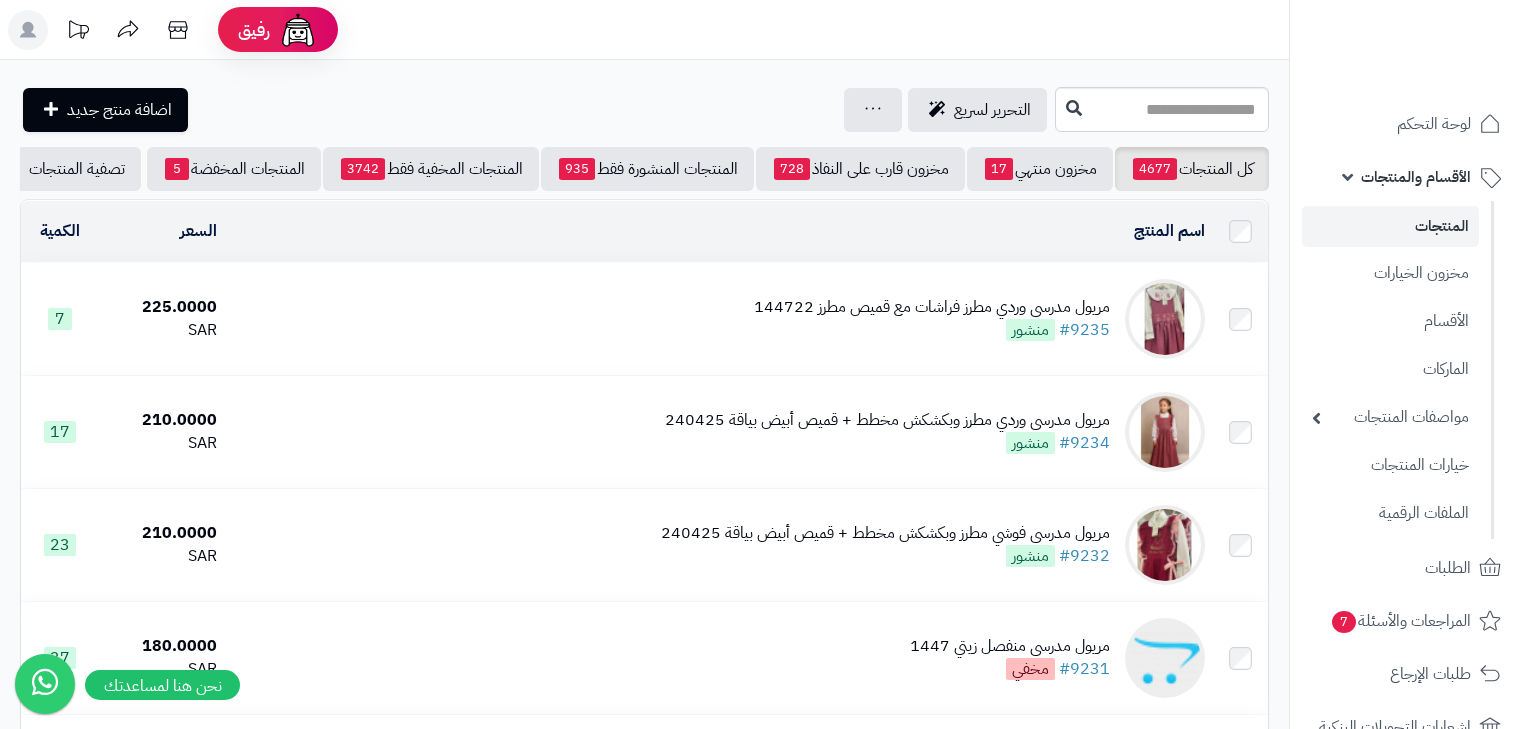 click on "مريول مدرسي  وردي مطرز فراشات مع قميص مطرز  144722" at bounding box center (932, 307) 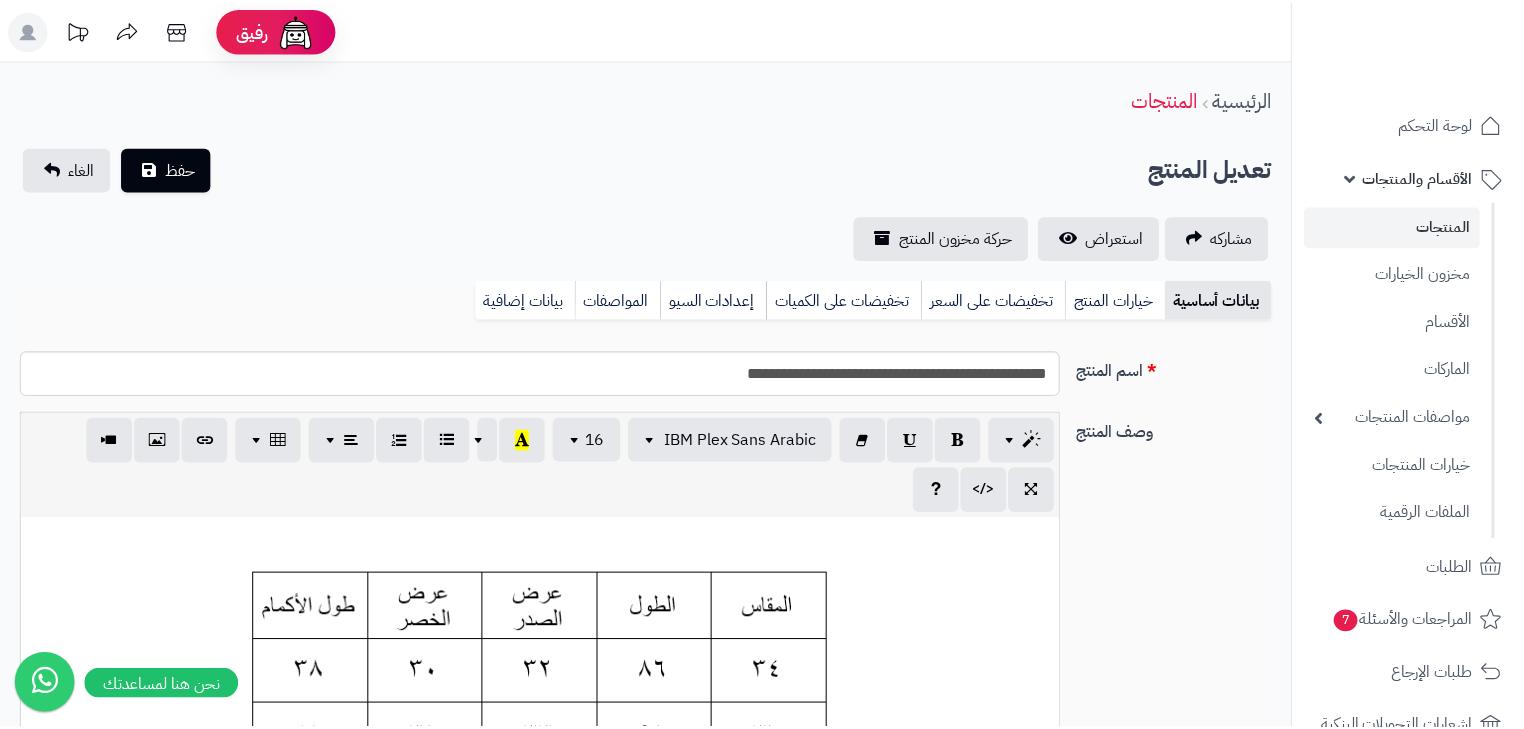 scroll, scrollTop: 480, scrollLeft: 0, axis: vertical 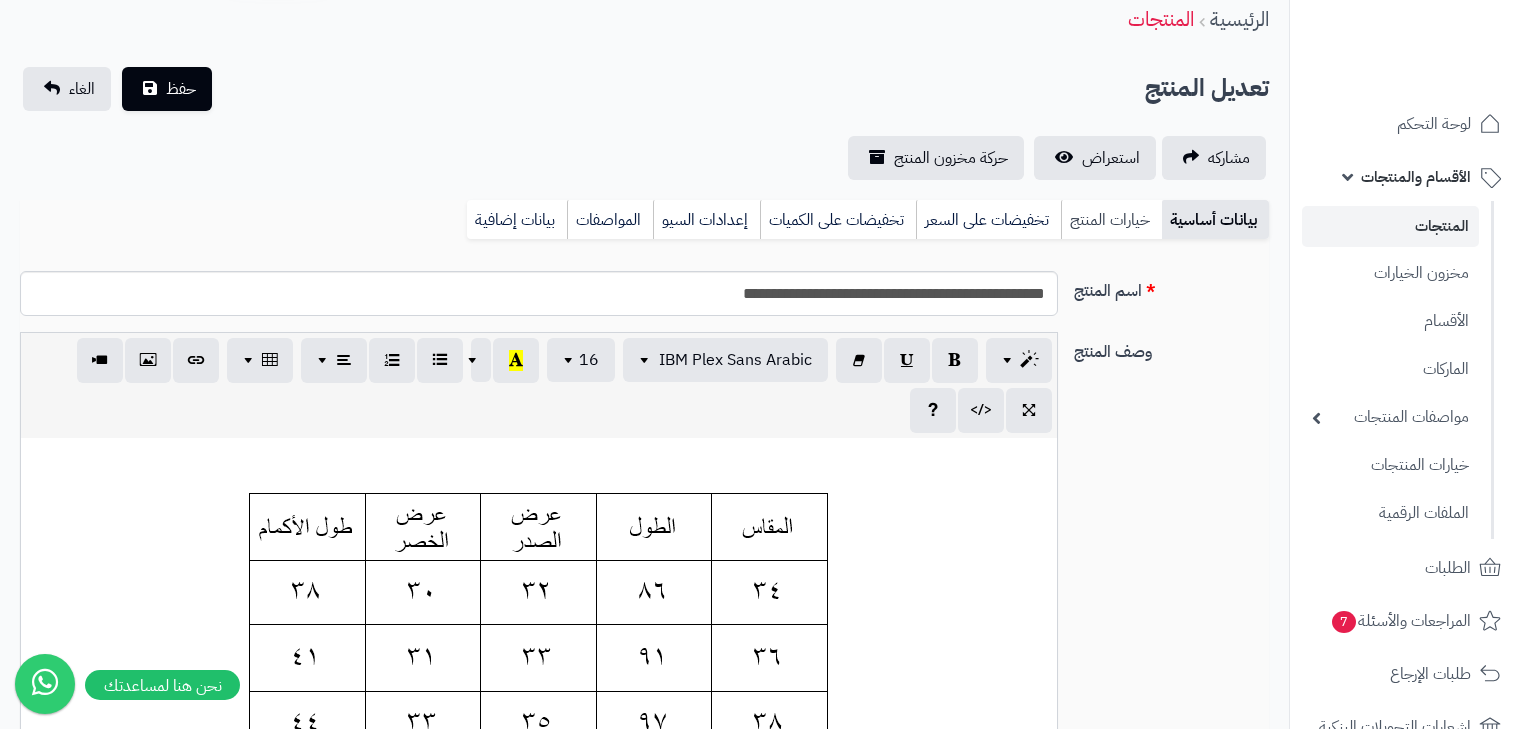 click on "خيارات المنتج" at bounding box center (1111, 220) 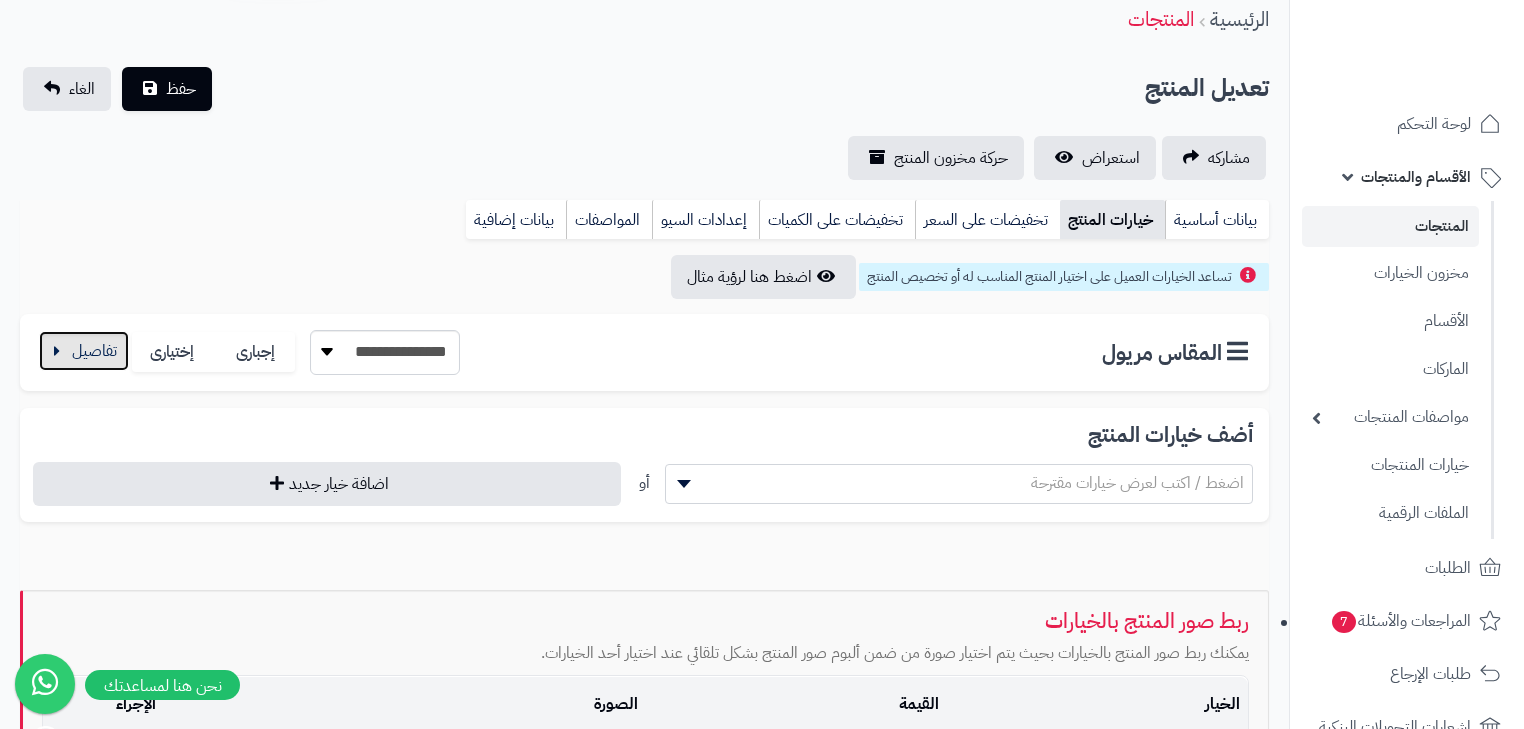 click at bounding box center (84, 351) 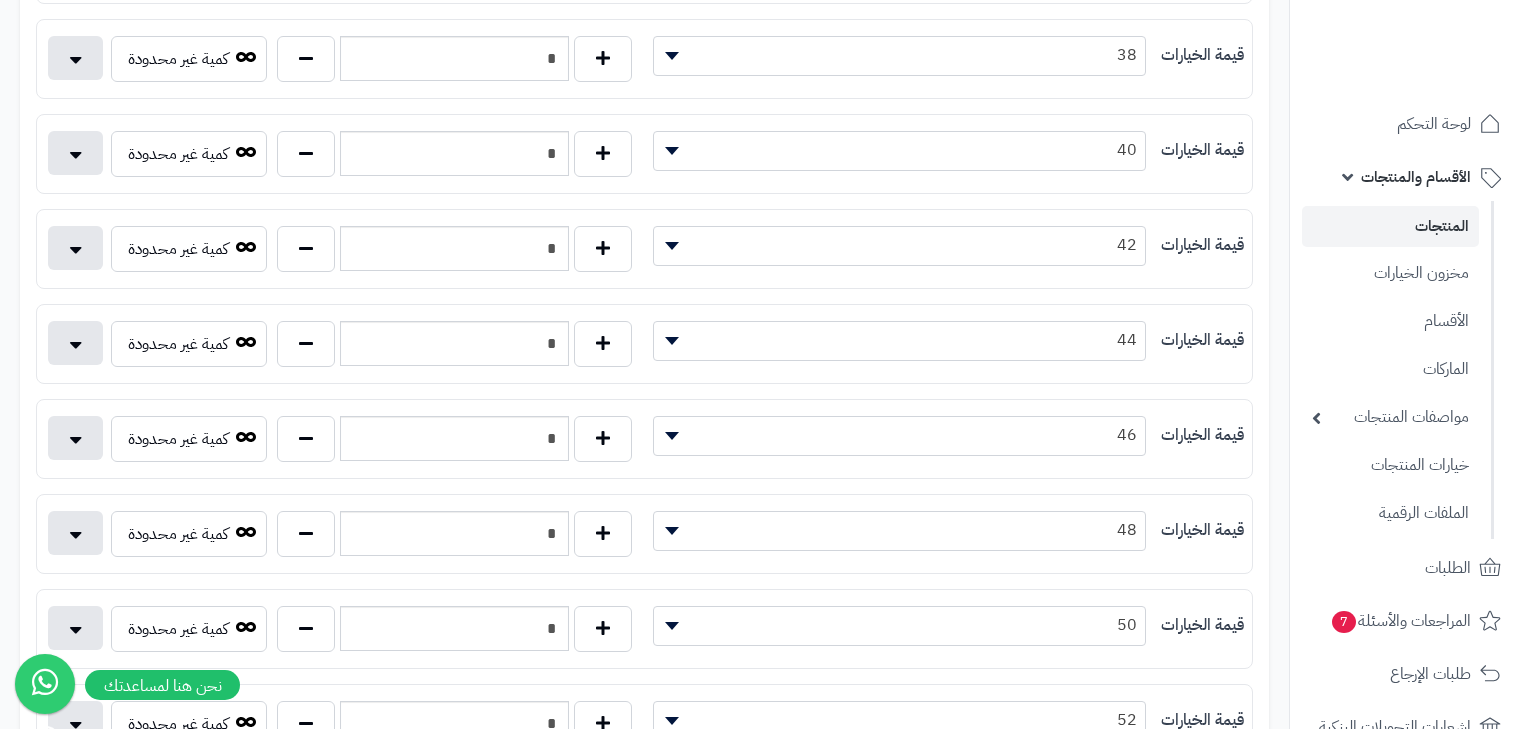 scroll, scrollTop: 720, scrollLeft: 0, axis: vertical 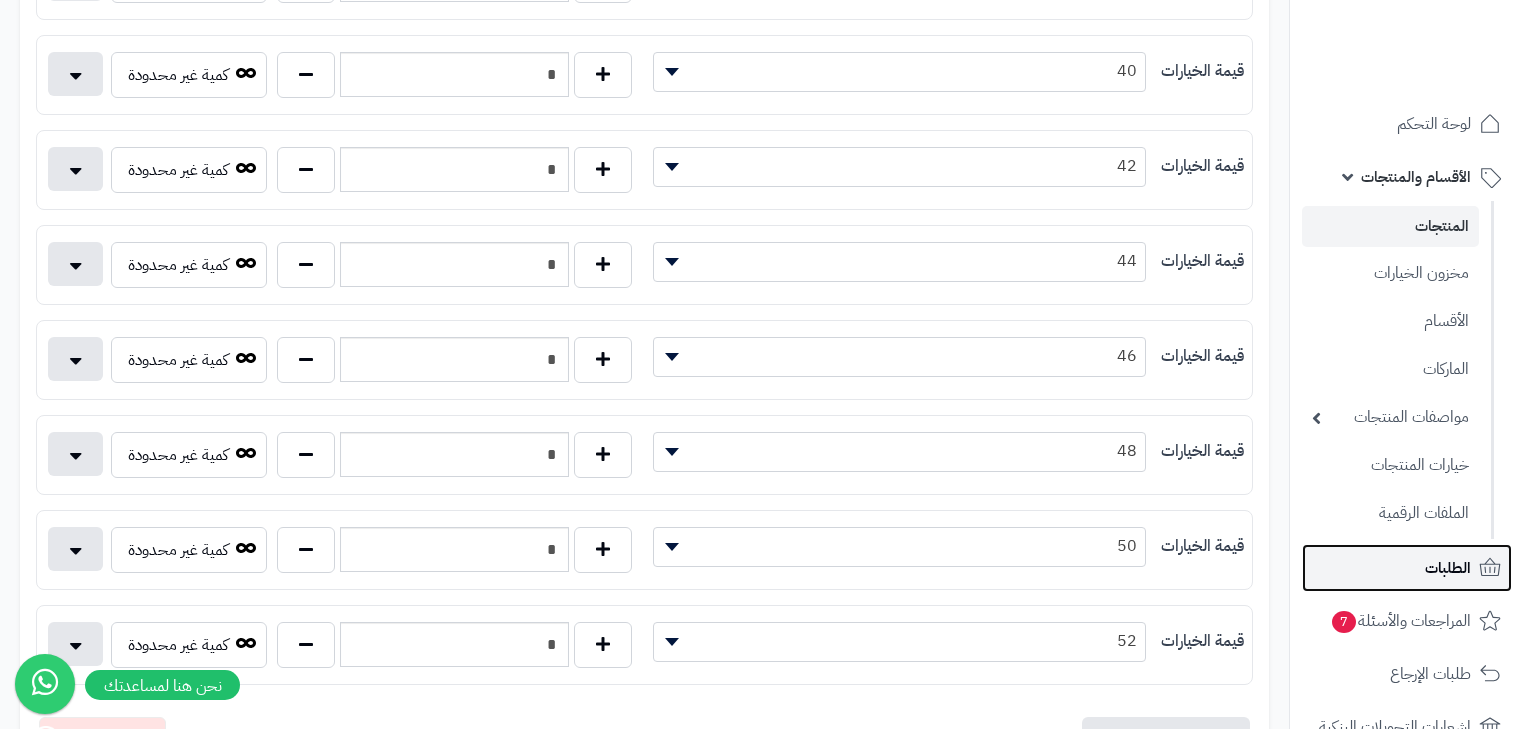 click on "الطلبات" at bounding box center [1407, 568] 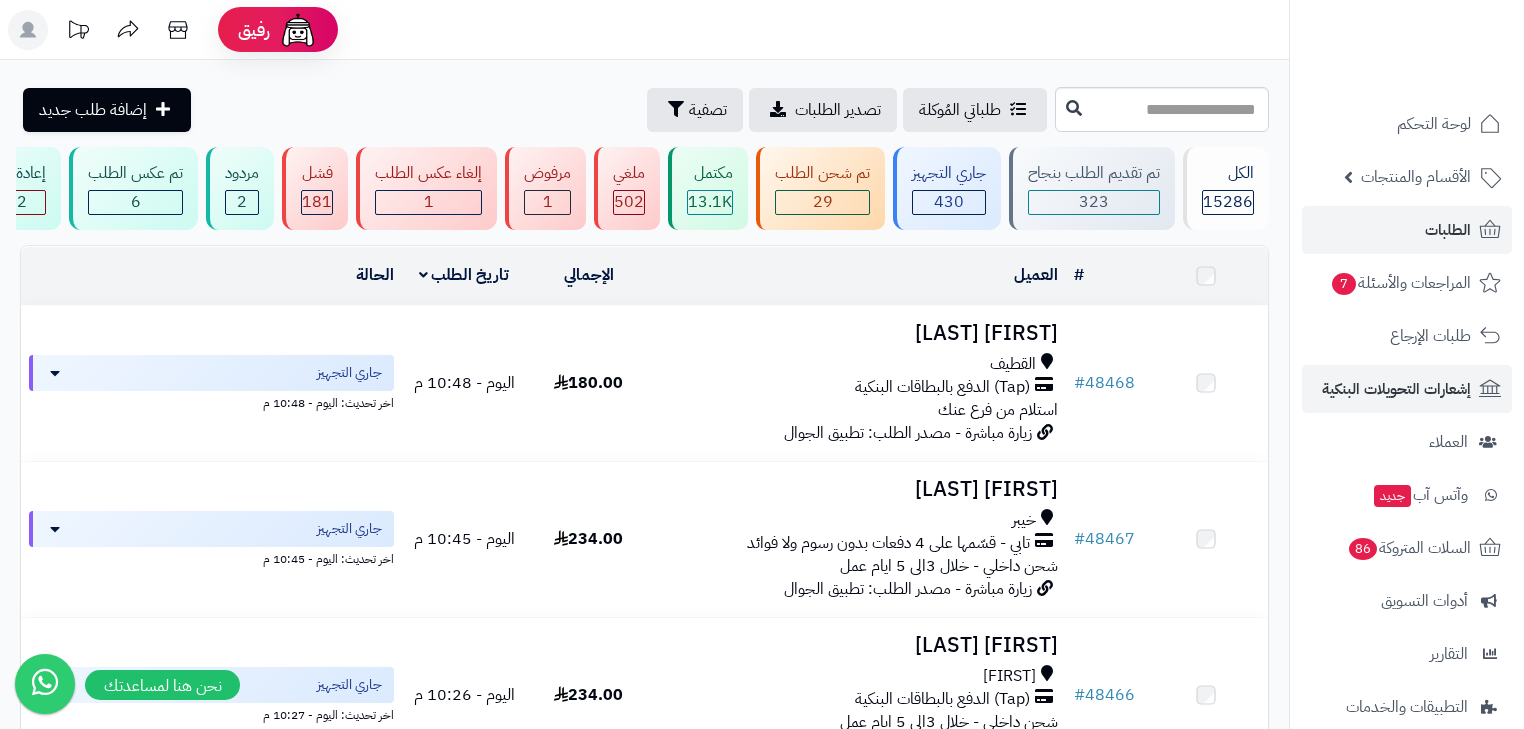 scroll, scrollTop: 0, scrollLeft: 0, axis: both 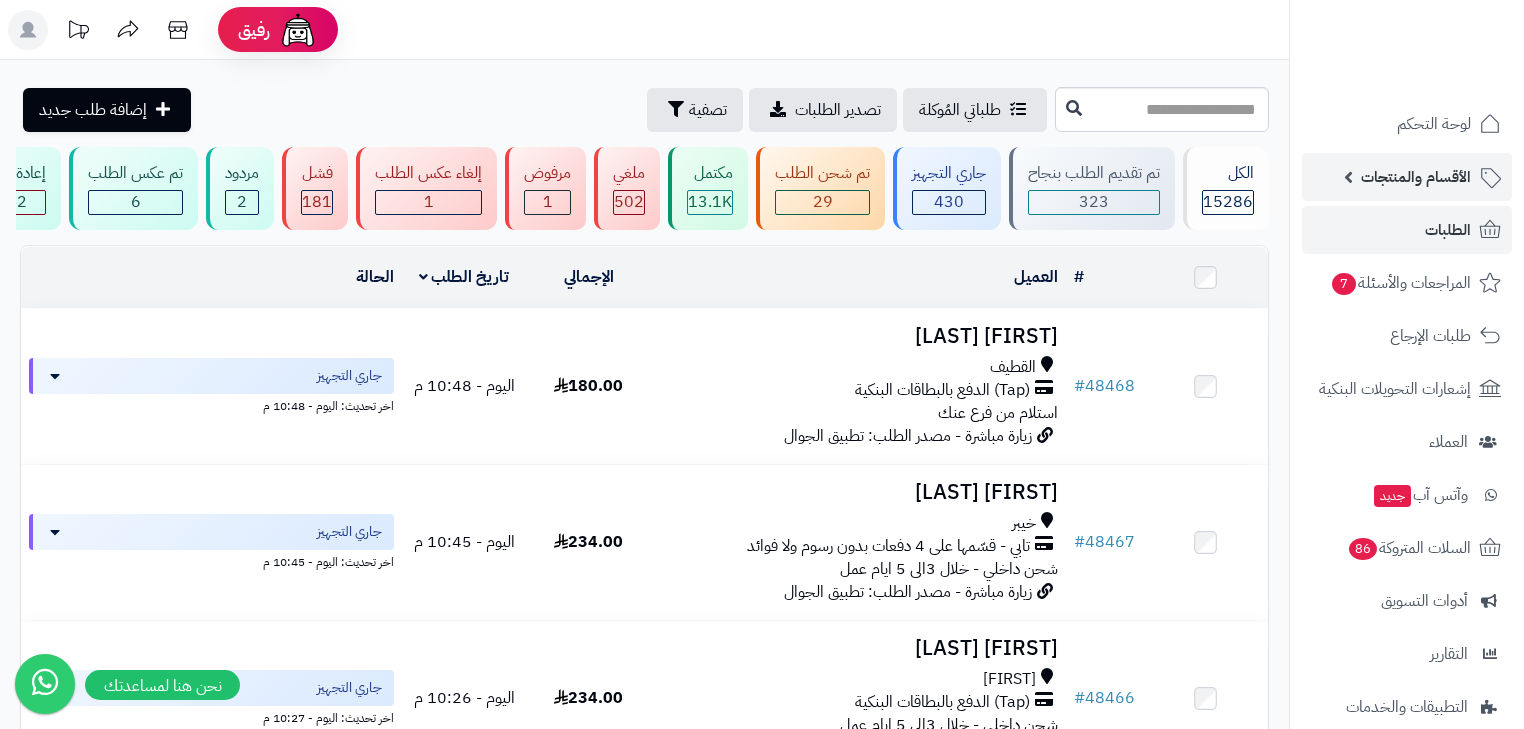 click on "الأقسام والمنتجات" at bounding box center (1416, 177) 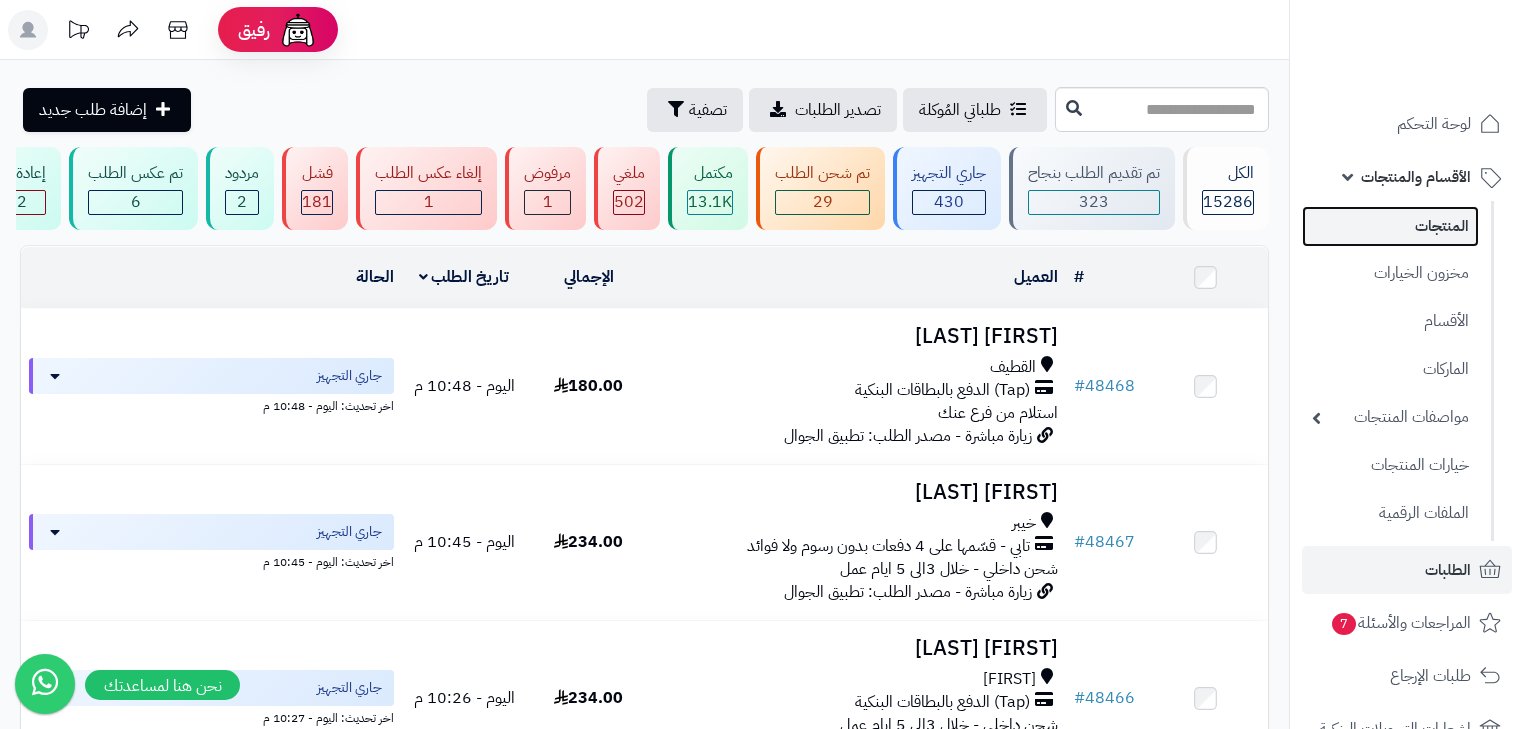 click on "المنتجات" at bounding box center [1390, 226] 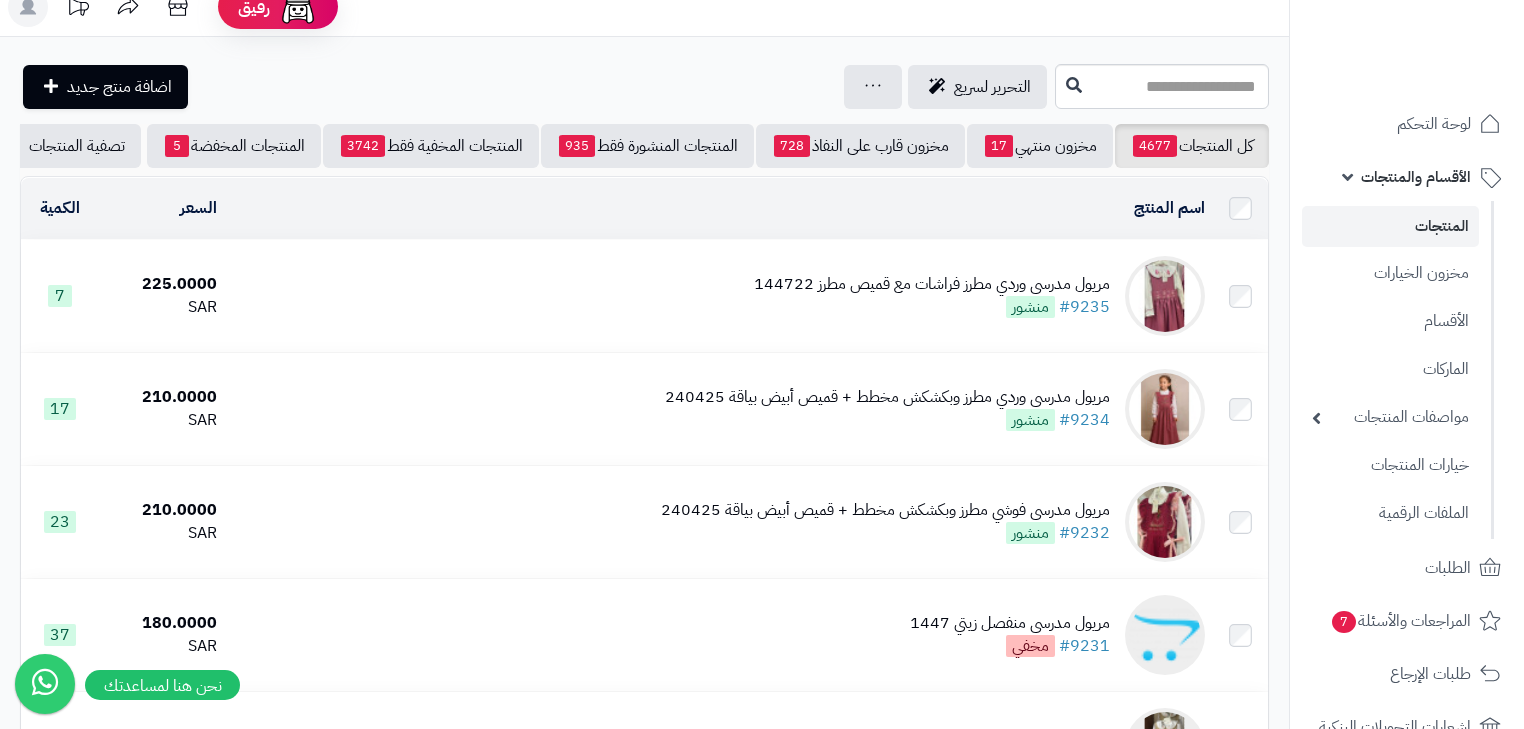 scroll, scrollTop: 0, scrollLeft: 0, axis: both 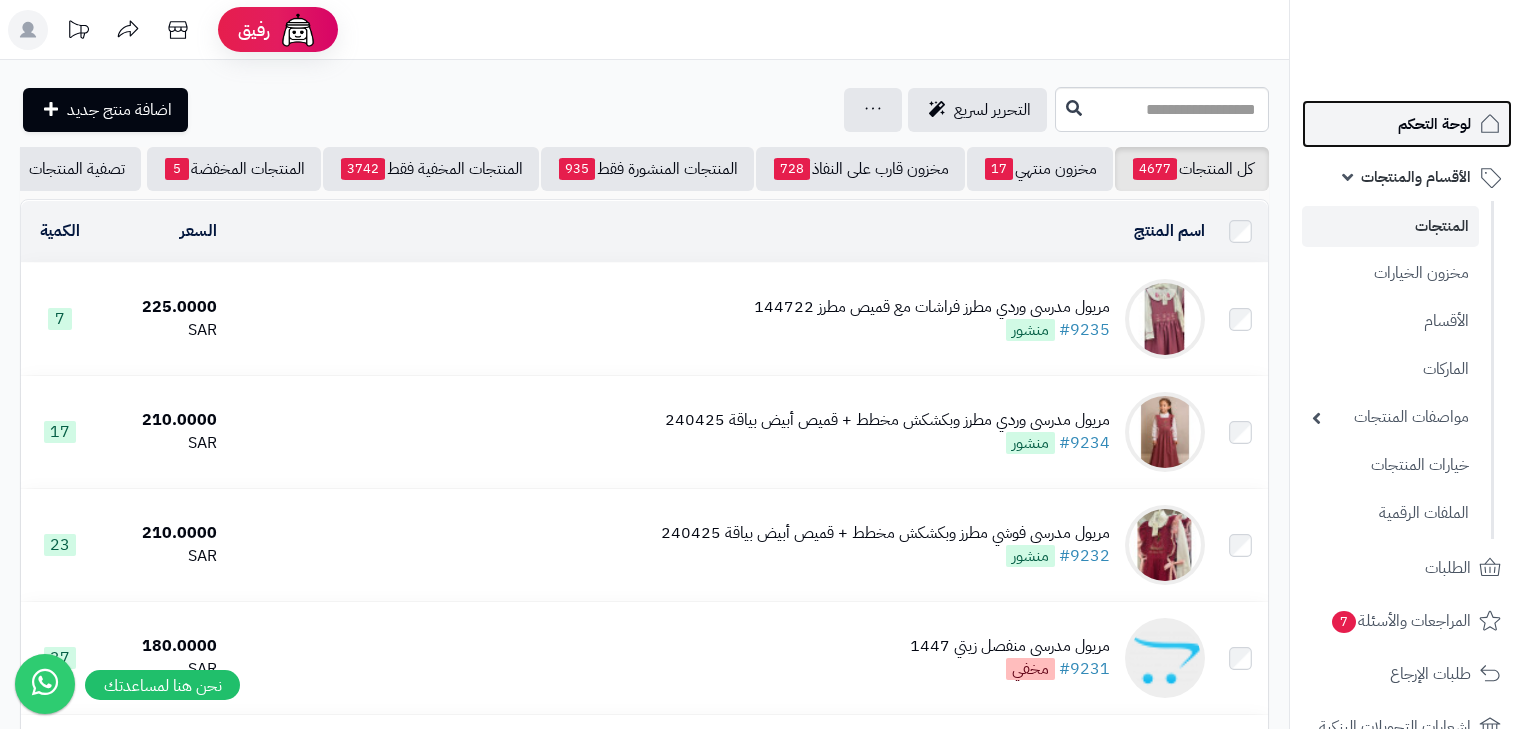 click on "لوحة التحكم" at bounding box center (1434, 124) 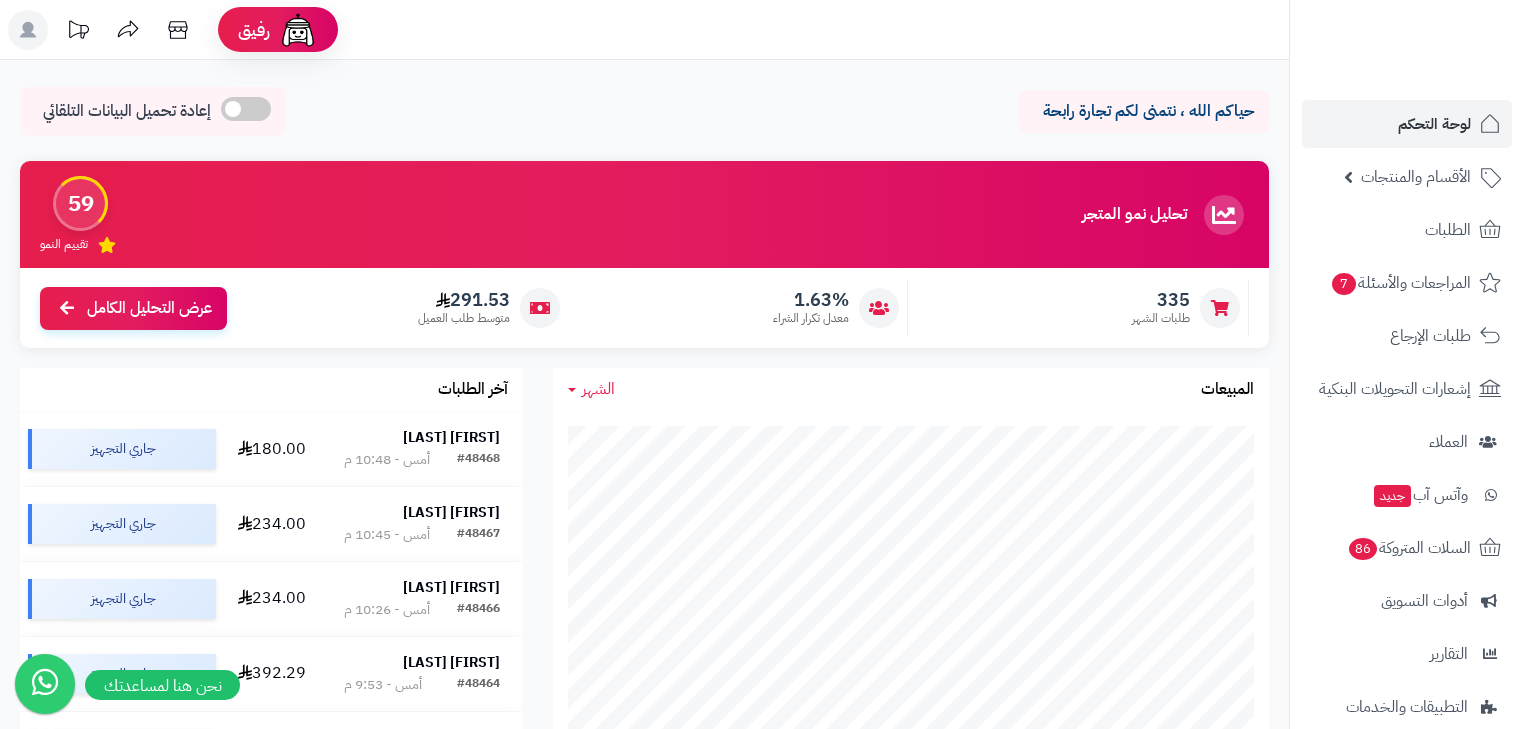 scroll, scrollTop: 0, scrollLeft: 0, axis: both 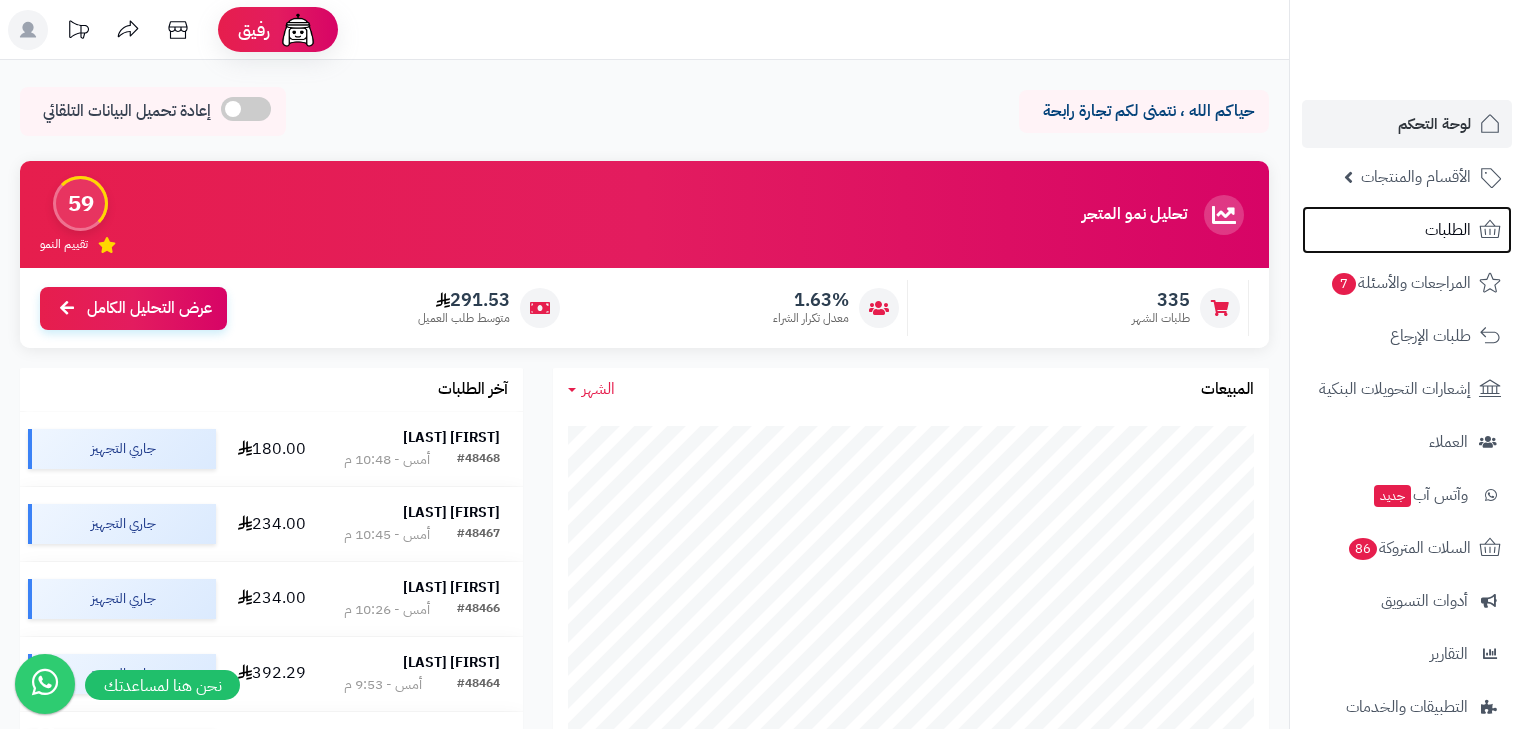 click on "الطلبات" at bounding box center [1407, 230] 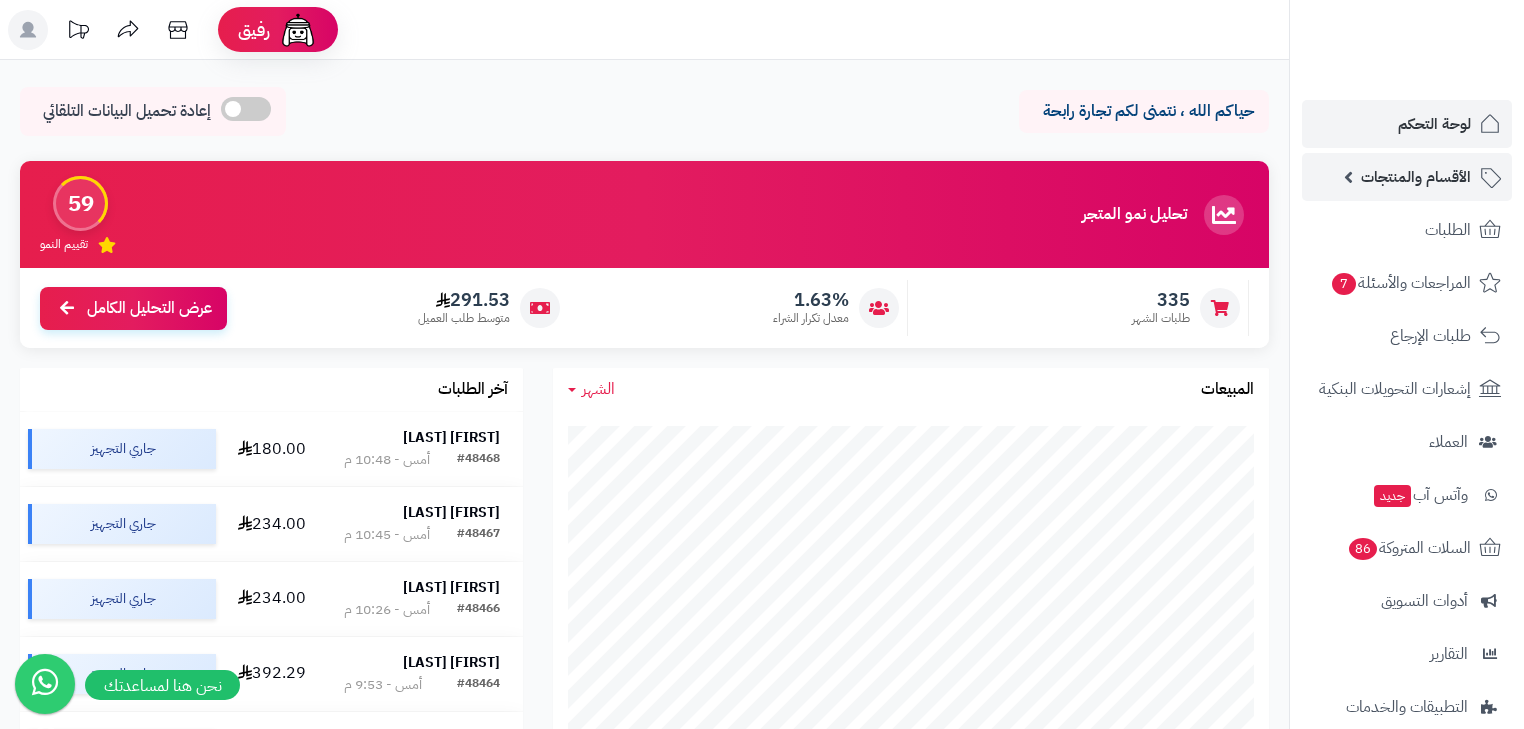 click on "الأقسام والمنتجات" at bounding box center [1416, 177] 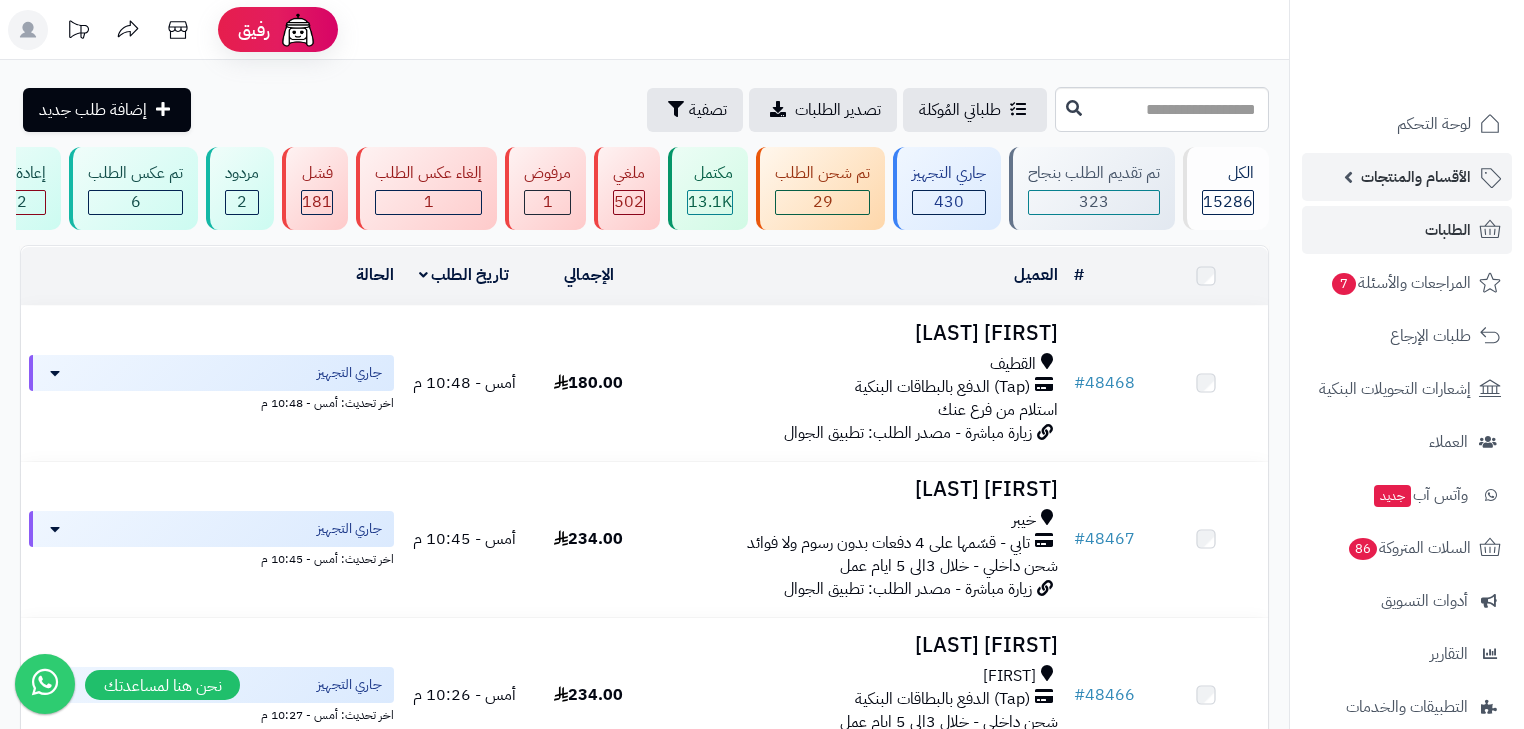 scroll, scrollTop: 0, scrollLeft: 0, axis: both 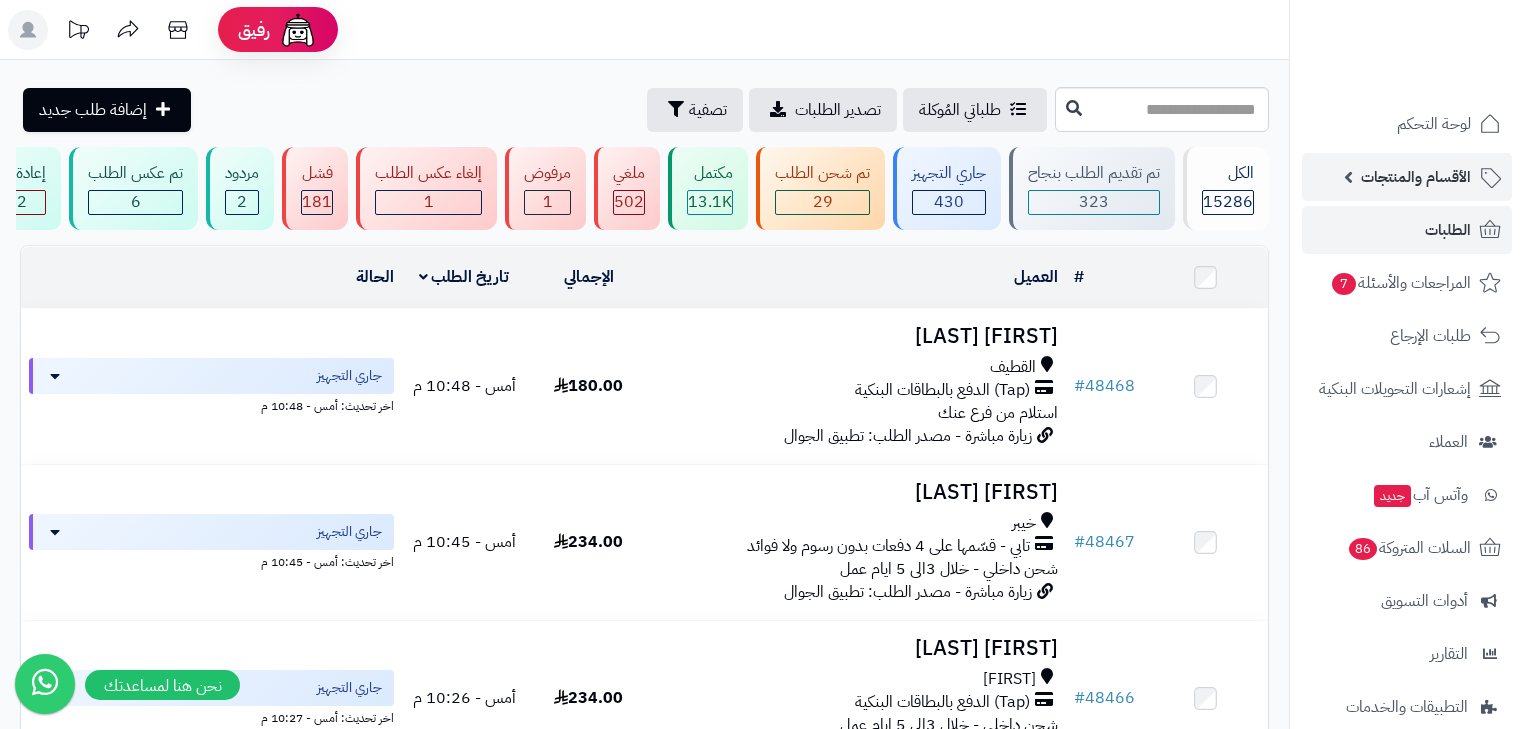click on "الأقسام والمنتجات" at bounding box center (1416, 177) 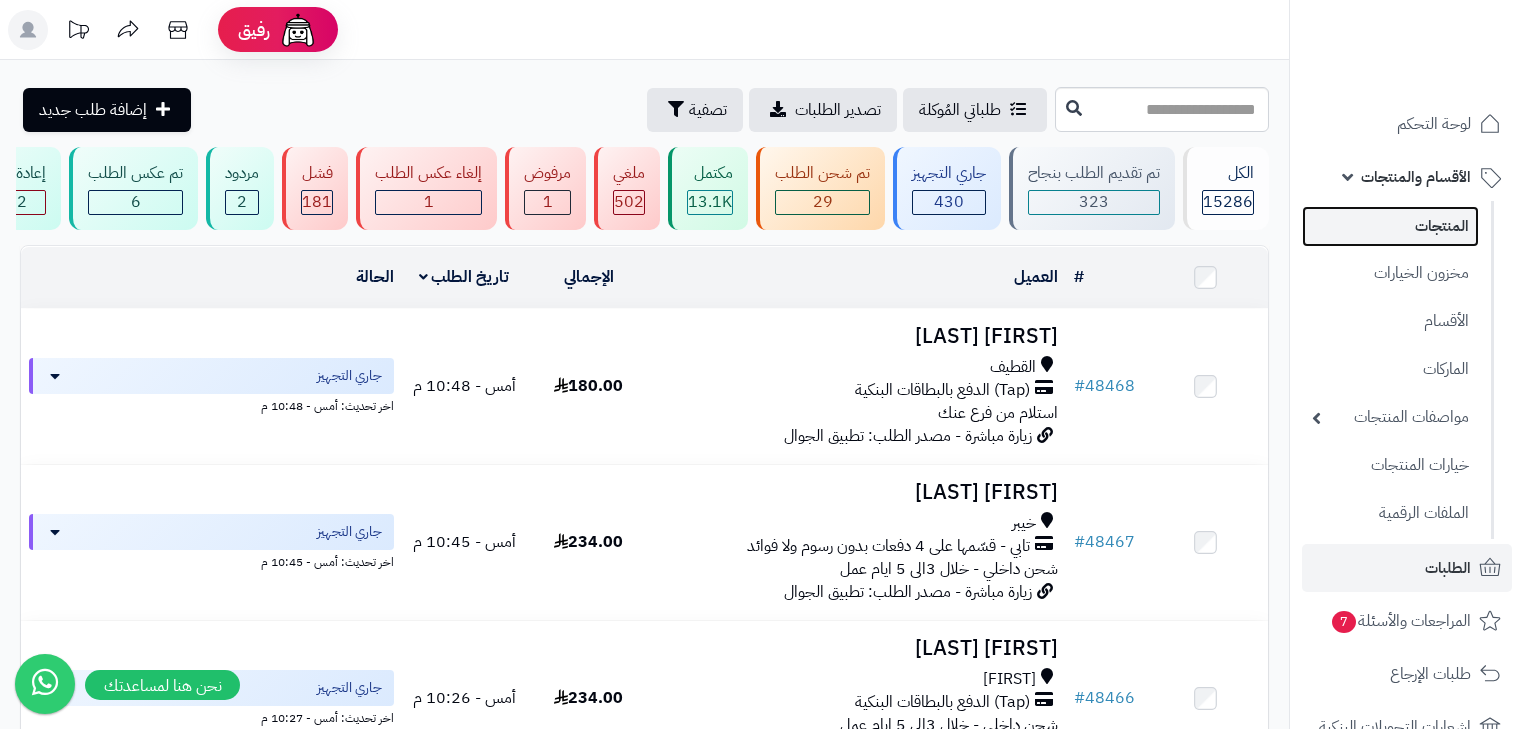 click on "المنتجات" at bounding box center (1390, 226) 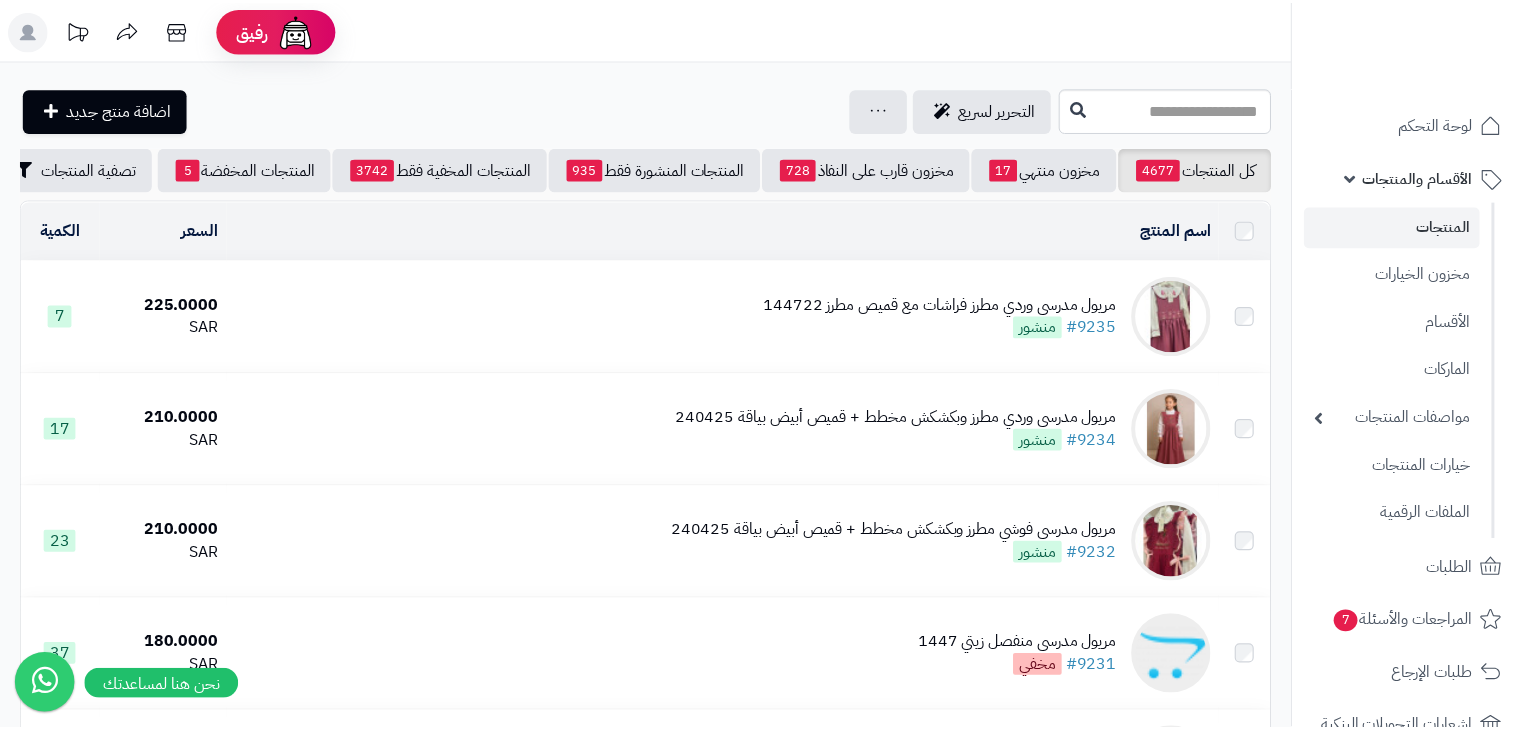 scroll, scrollTop: 0, scrollLeft: 0, axis: both 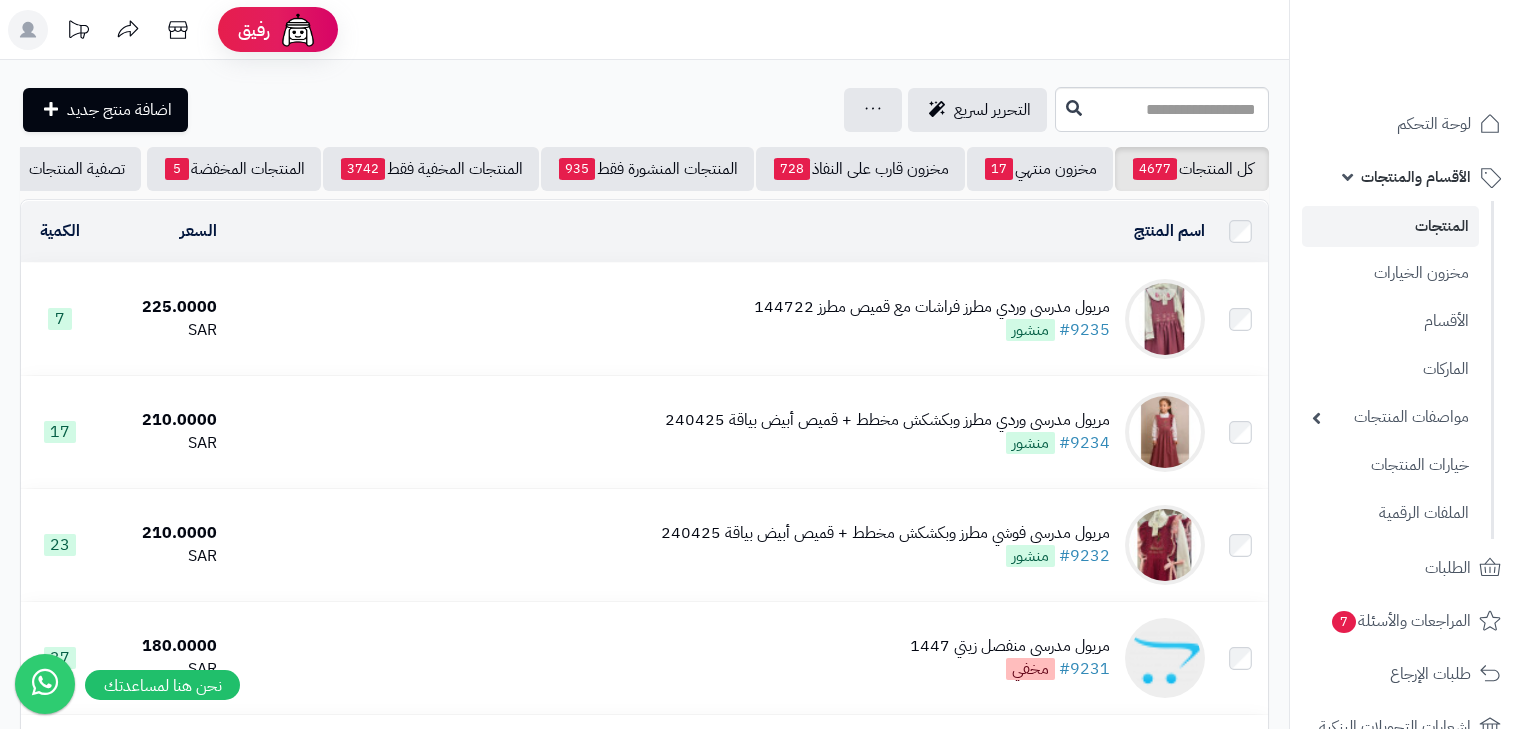 click on "مريول مدرسي  وردي مطرز فراشات مع قميص مطرز  144722" at bounding box center [932, 307] 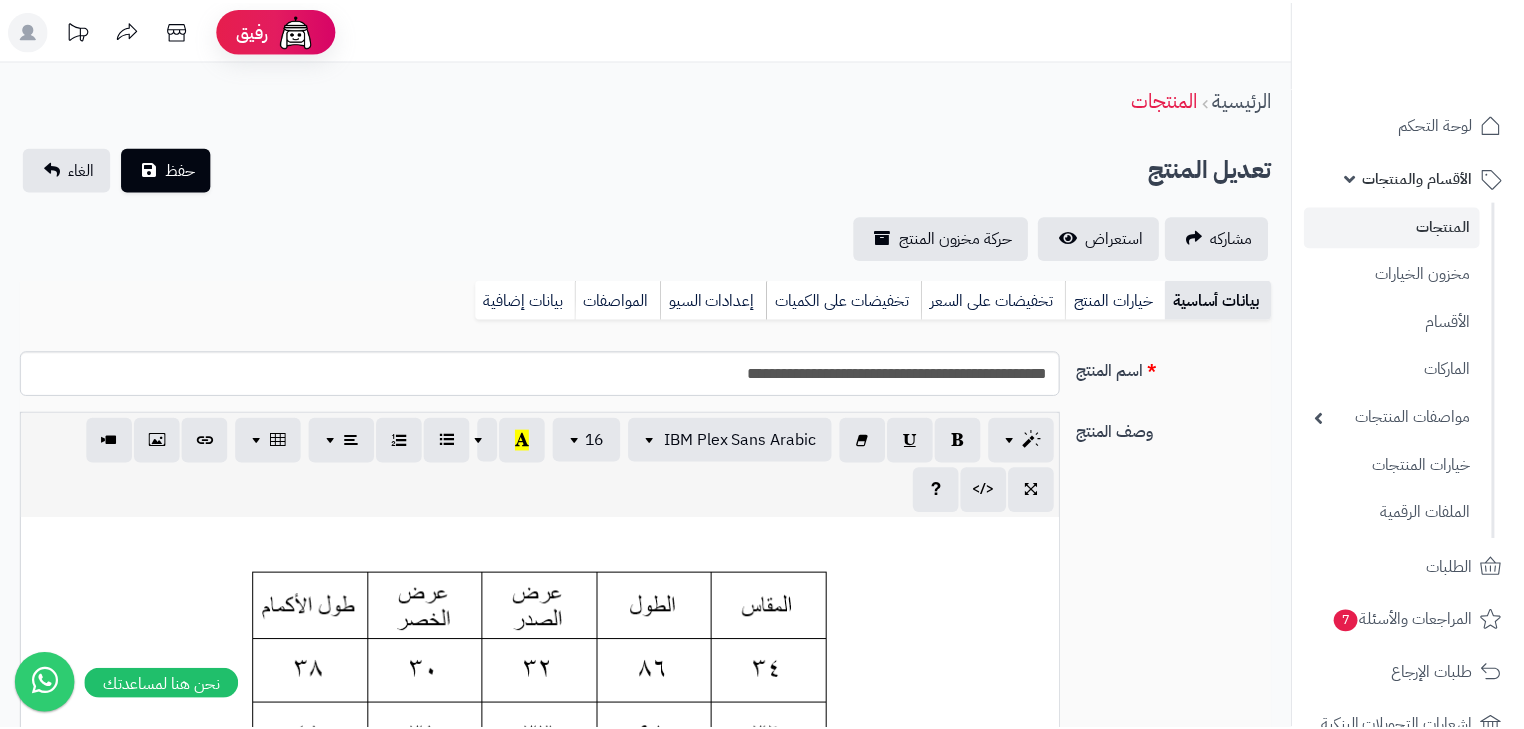 scroll, scrollTop: 0, scrollLeft: 0, axis: both 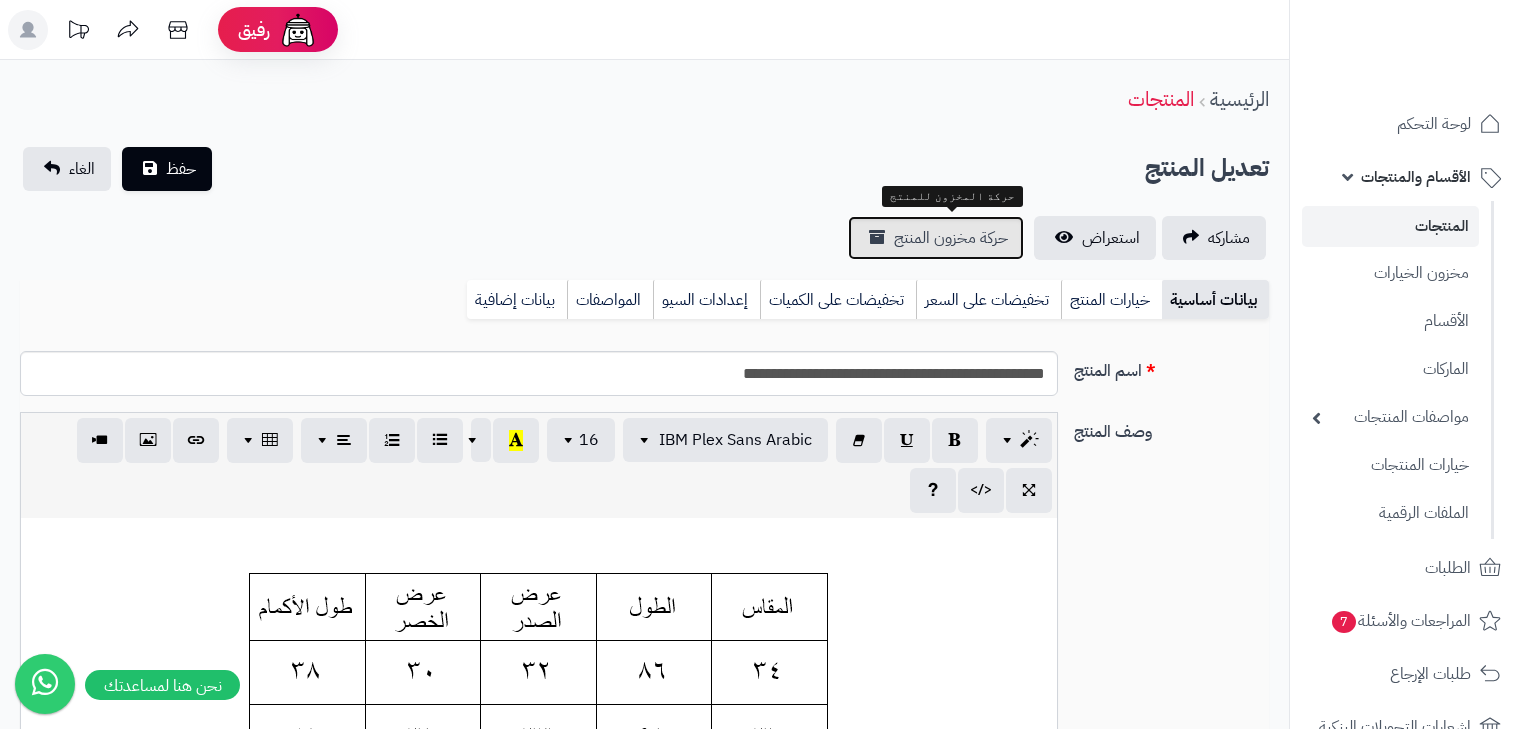 click on "حركة مخزون المنتج" at bounding box center [951, 238] 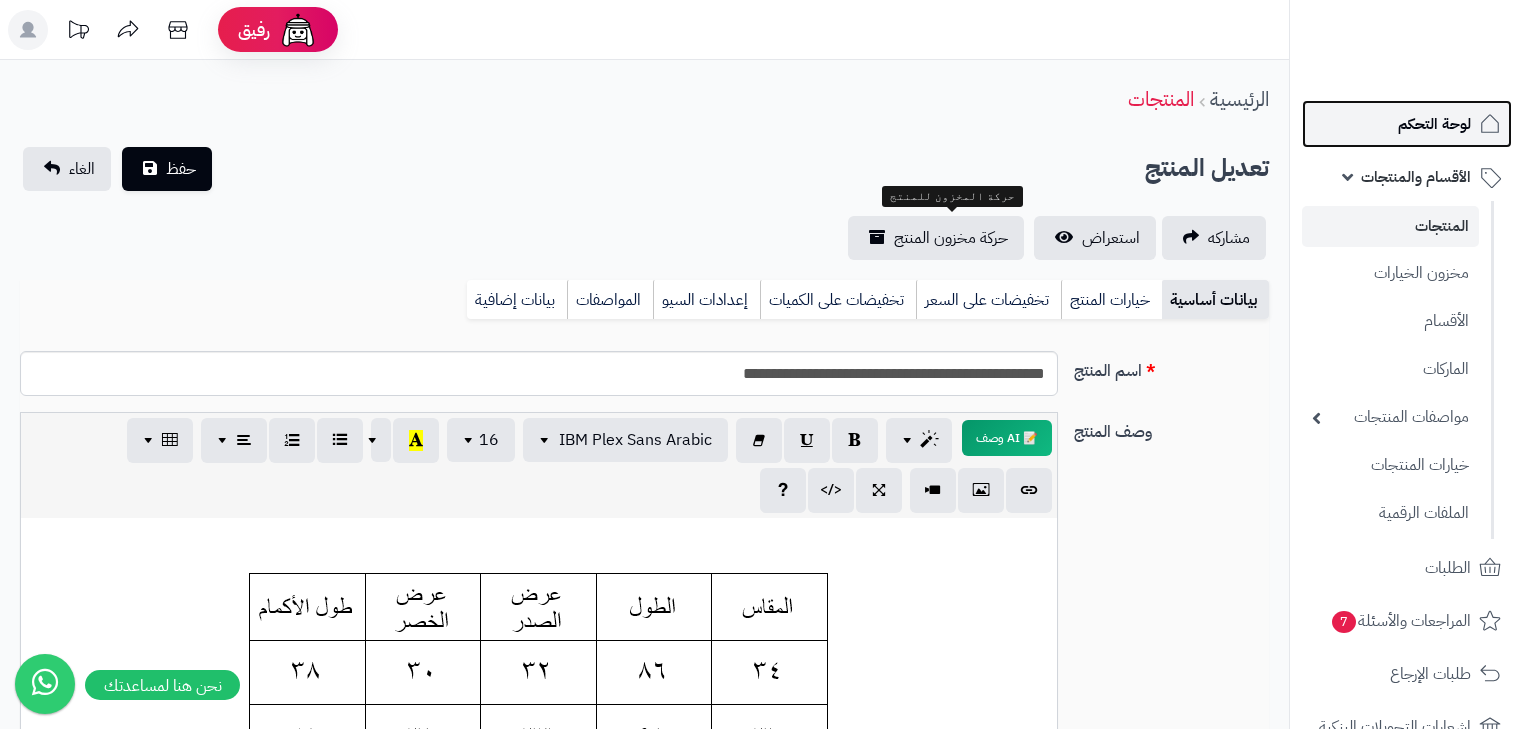 click on "لوحة التحكم" at bounding box center [1407, 124] 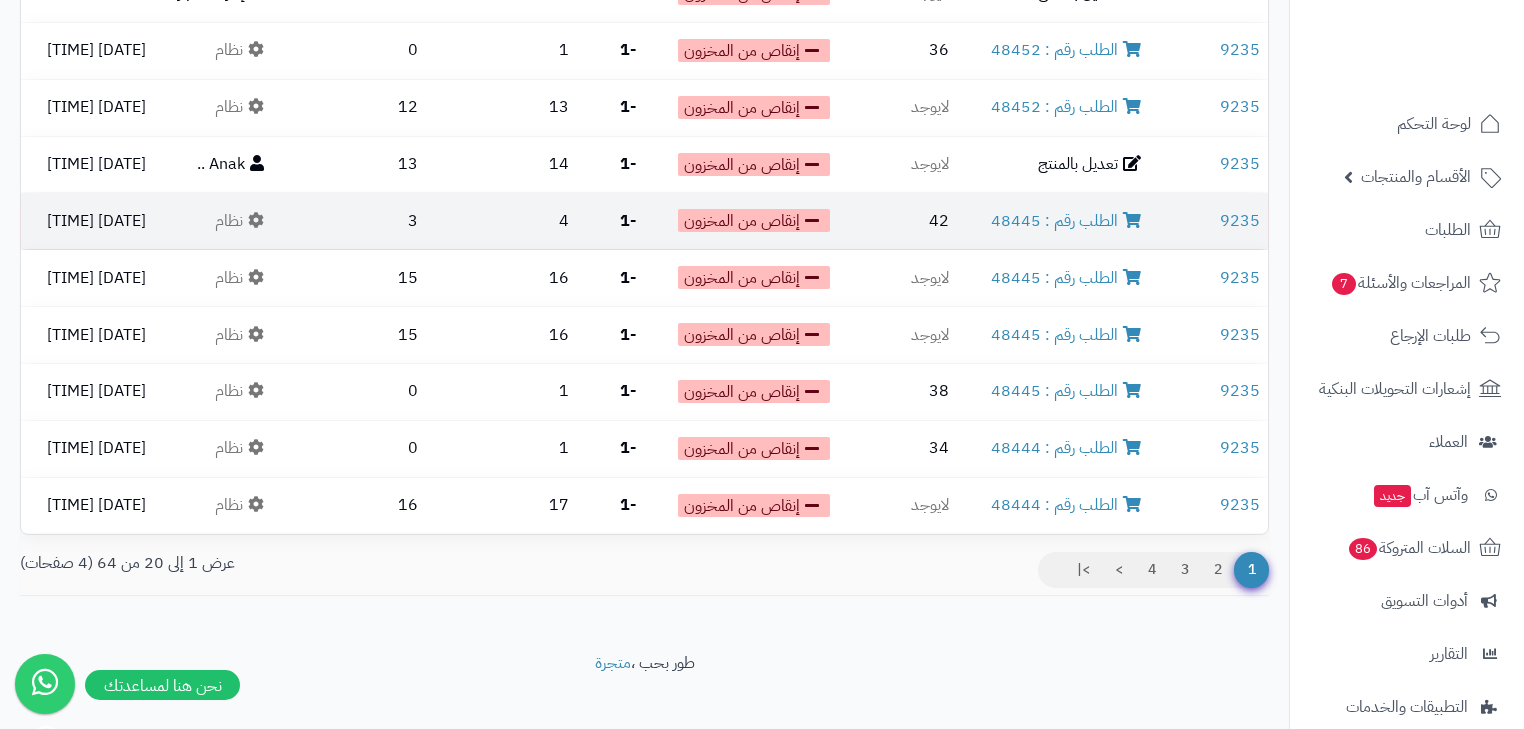 scroll, scrollTop: 838, scrollLeft: 0, axis: vertical 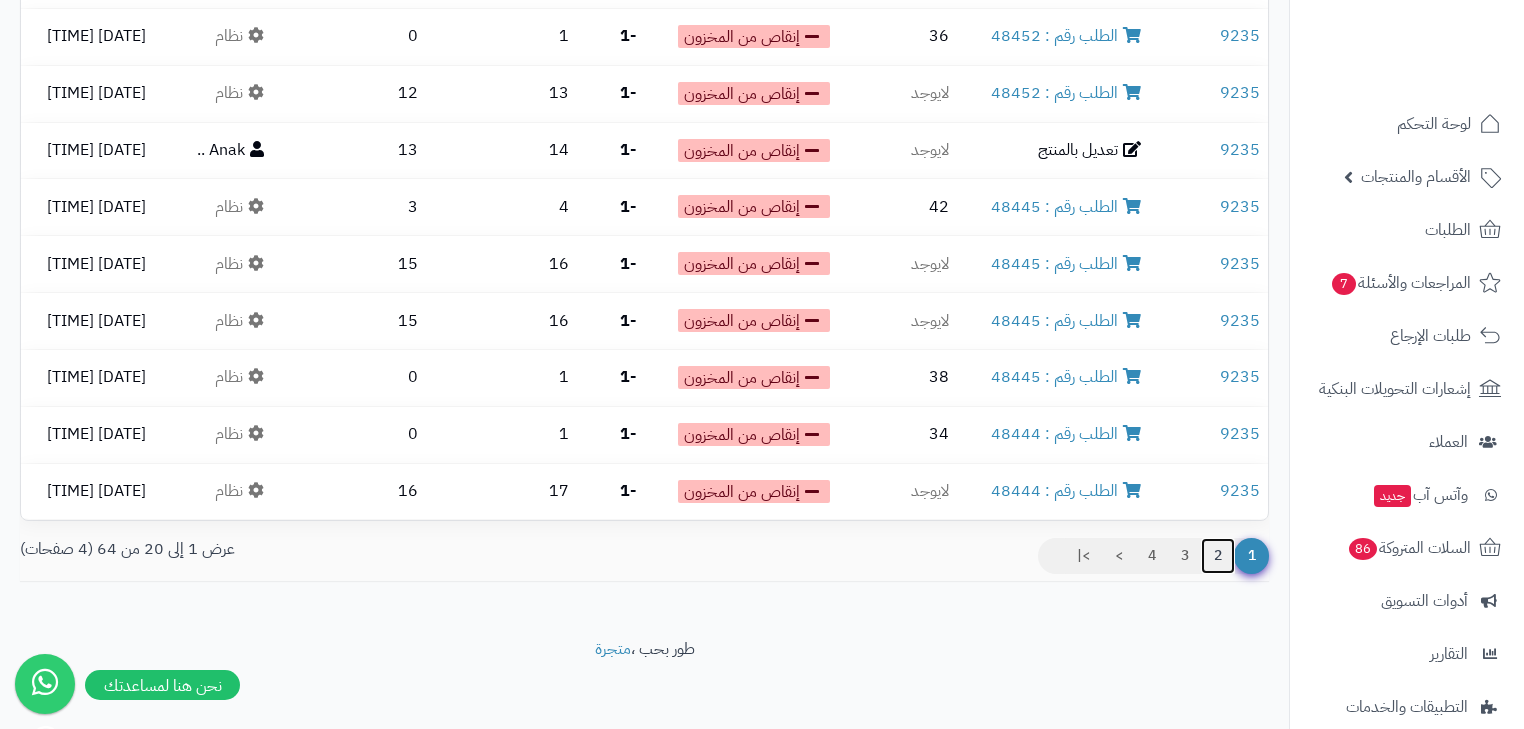 click on "2" at bounding box center (1218, 556) 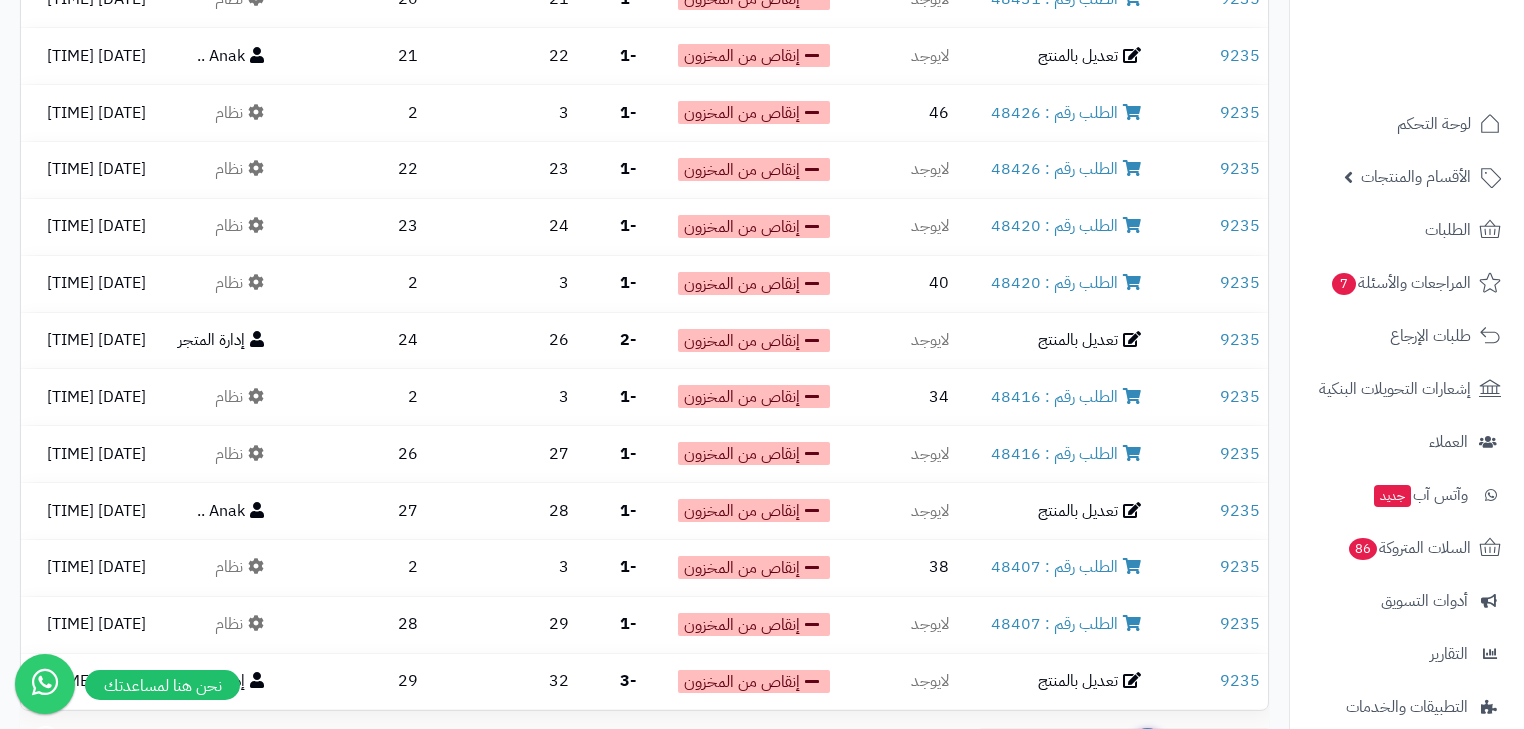 scroll, scrollTop: 800, scrollLeft: 0, axis: vertical 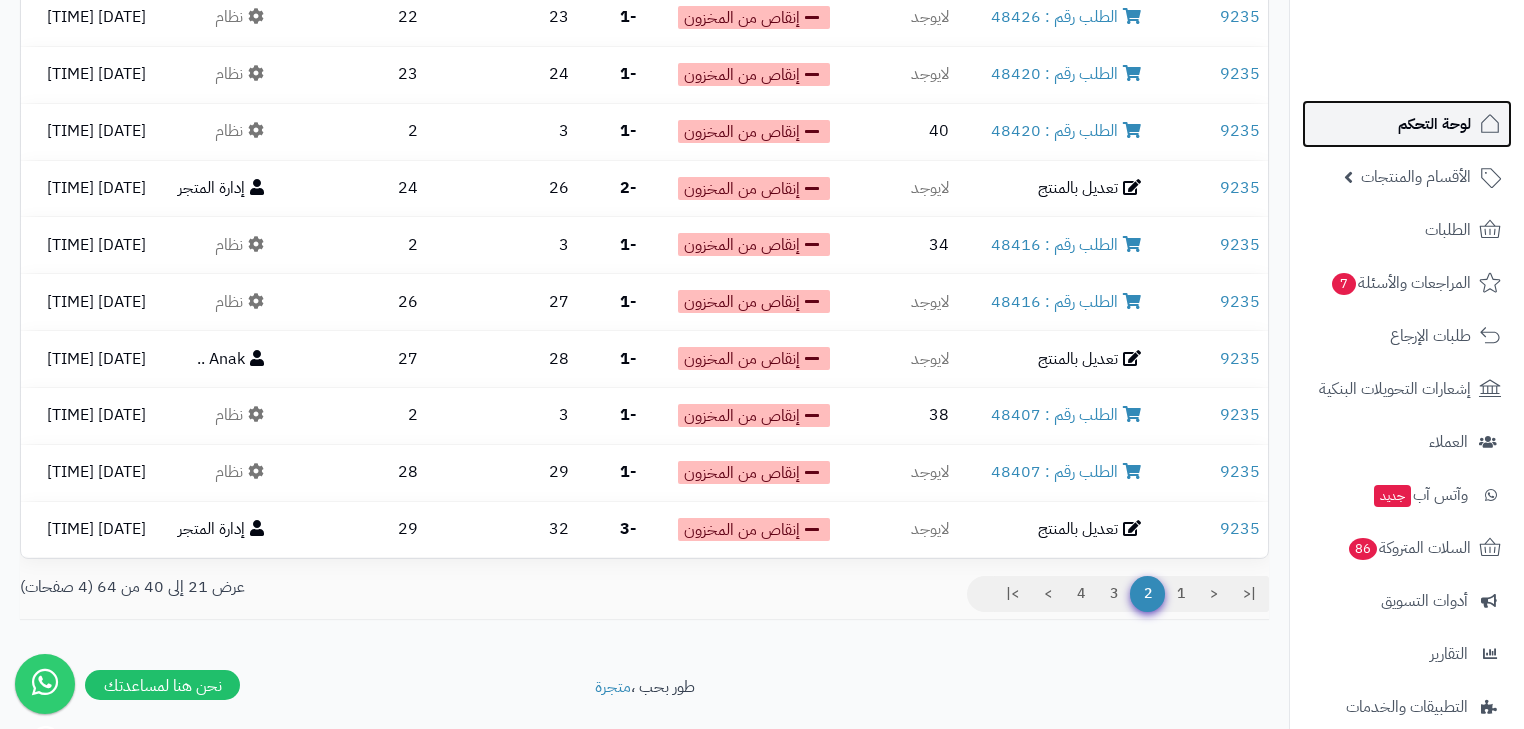 click on "لوحة التحكم" at bounding box center [1434, 124] 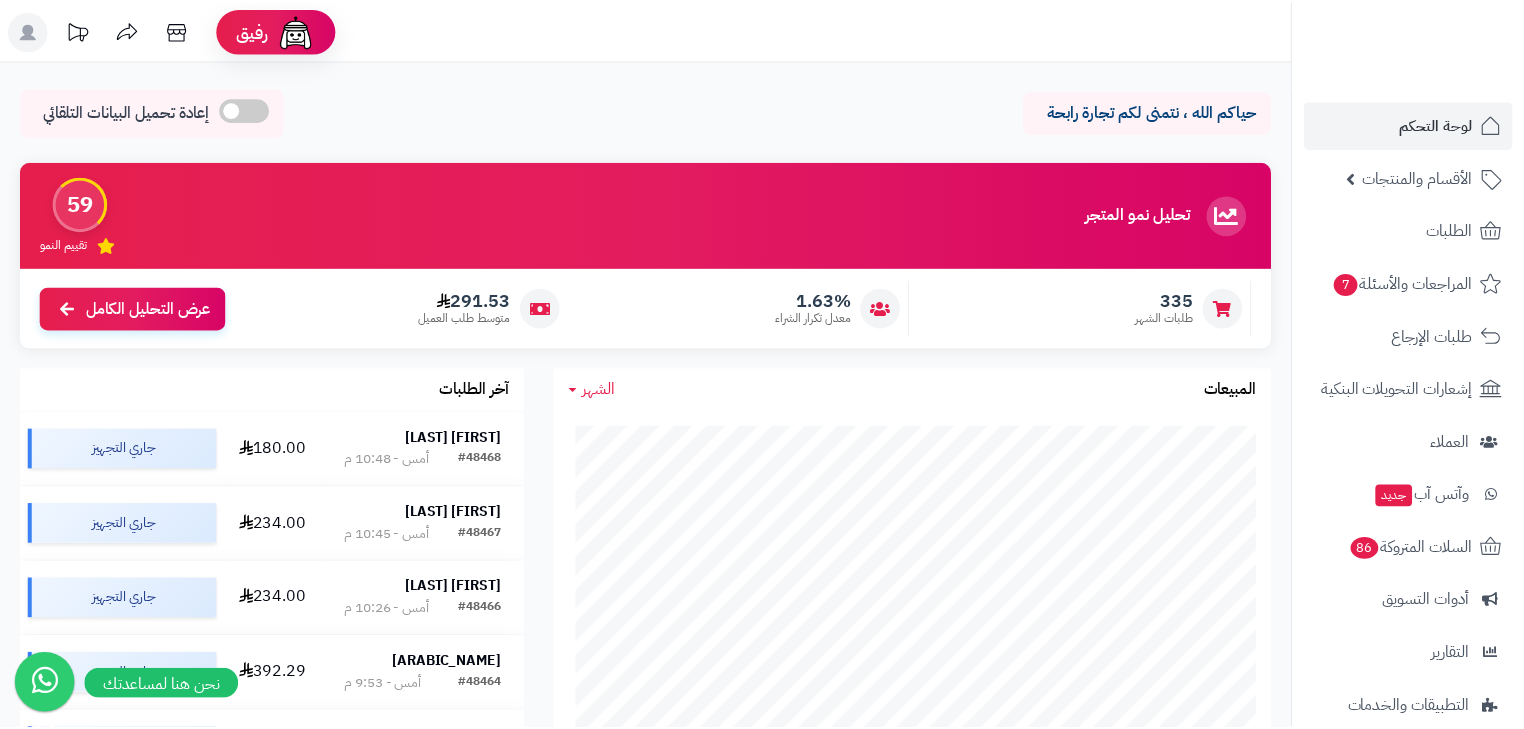 scroll, scrollTop: 0, scrollLeft: 0, axis: both 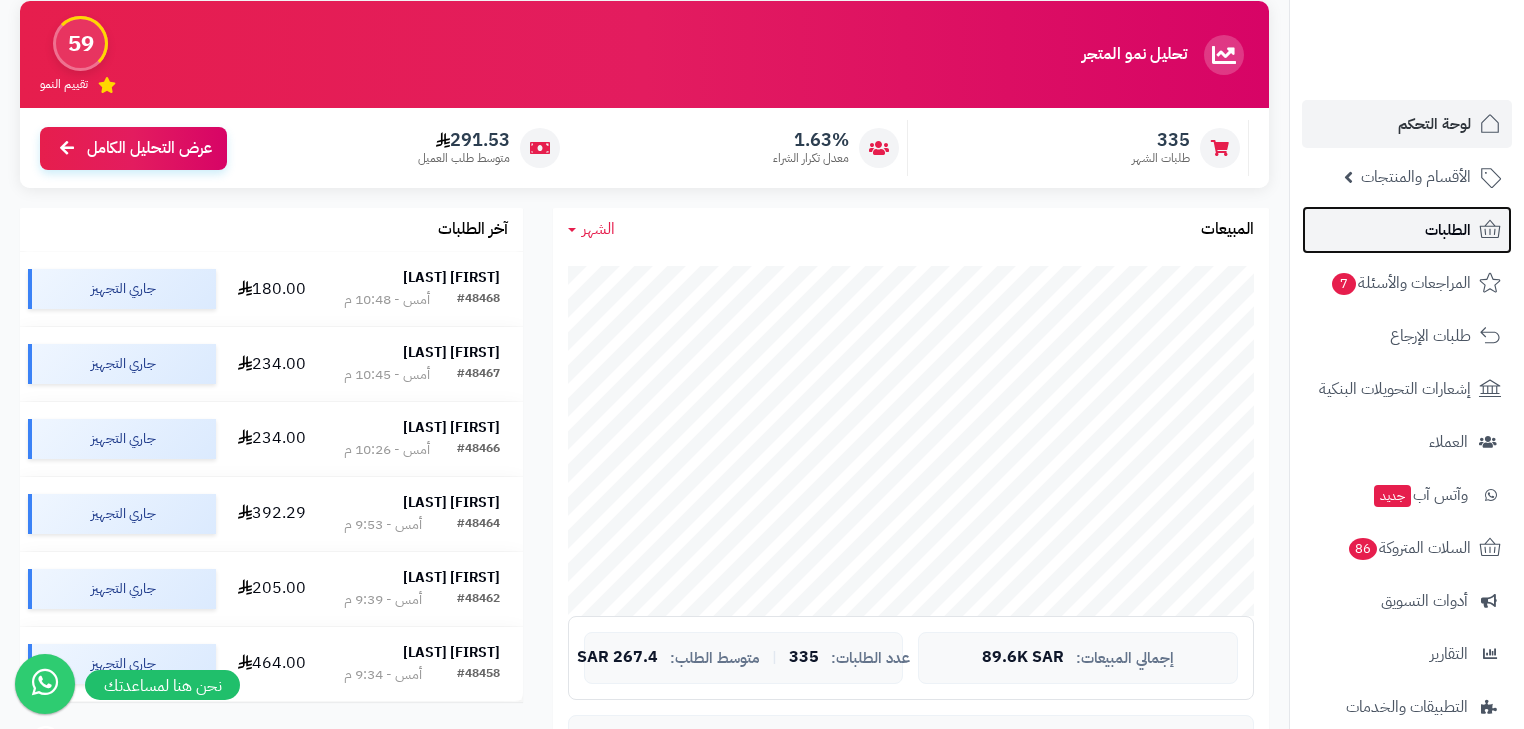 click on "الطلبات" at bounding box center [1407, 230] 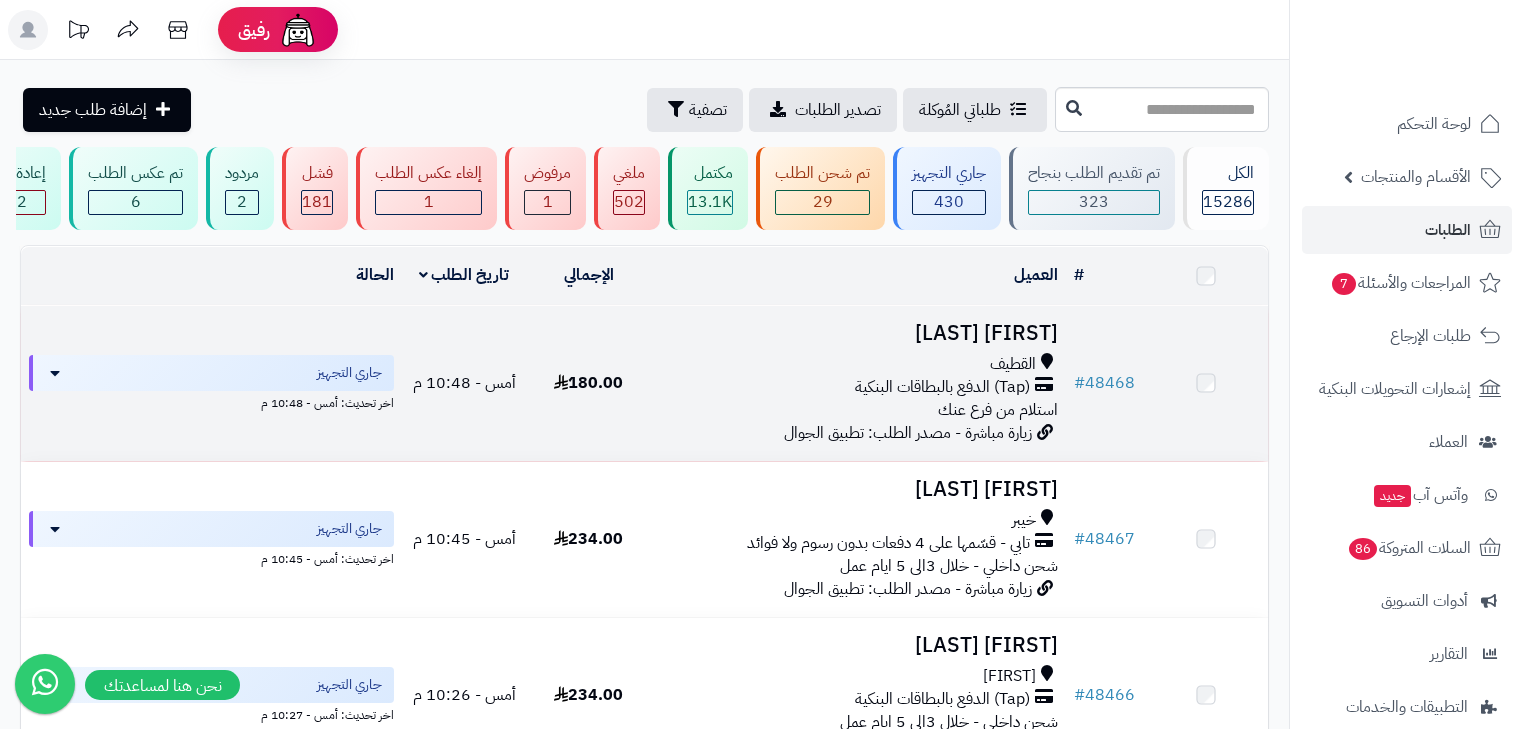 scroll, scrollTop: 0, scrollLeft: 0, axis: both 